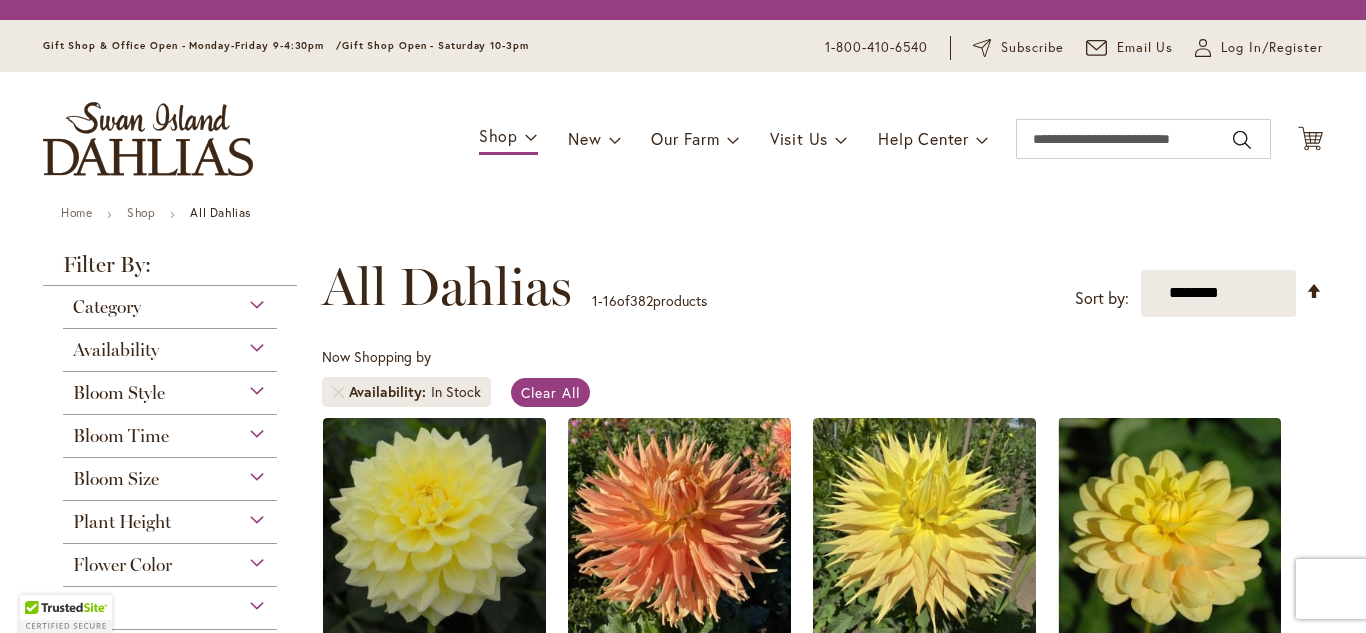scroll, scrollTop: 0, scrollLeft: 0, axis: both 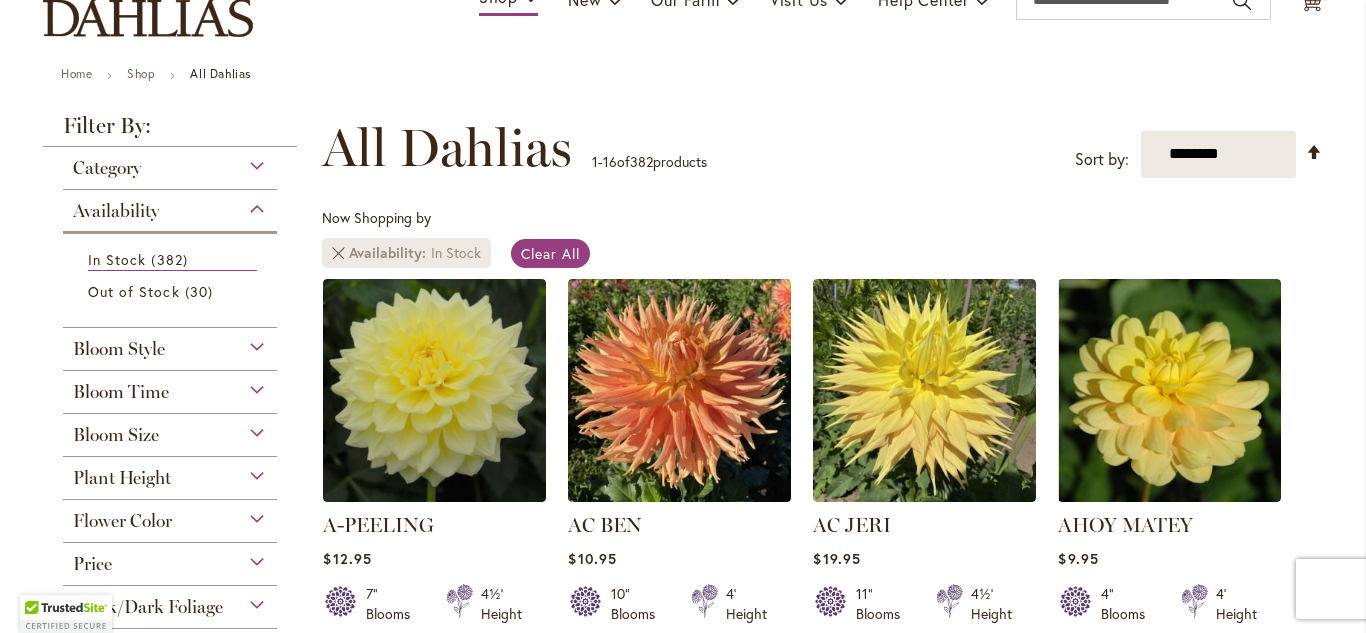 click at bounding box center [338, 253] 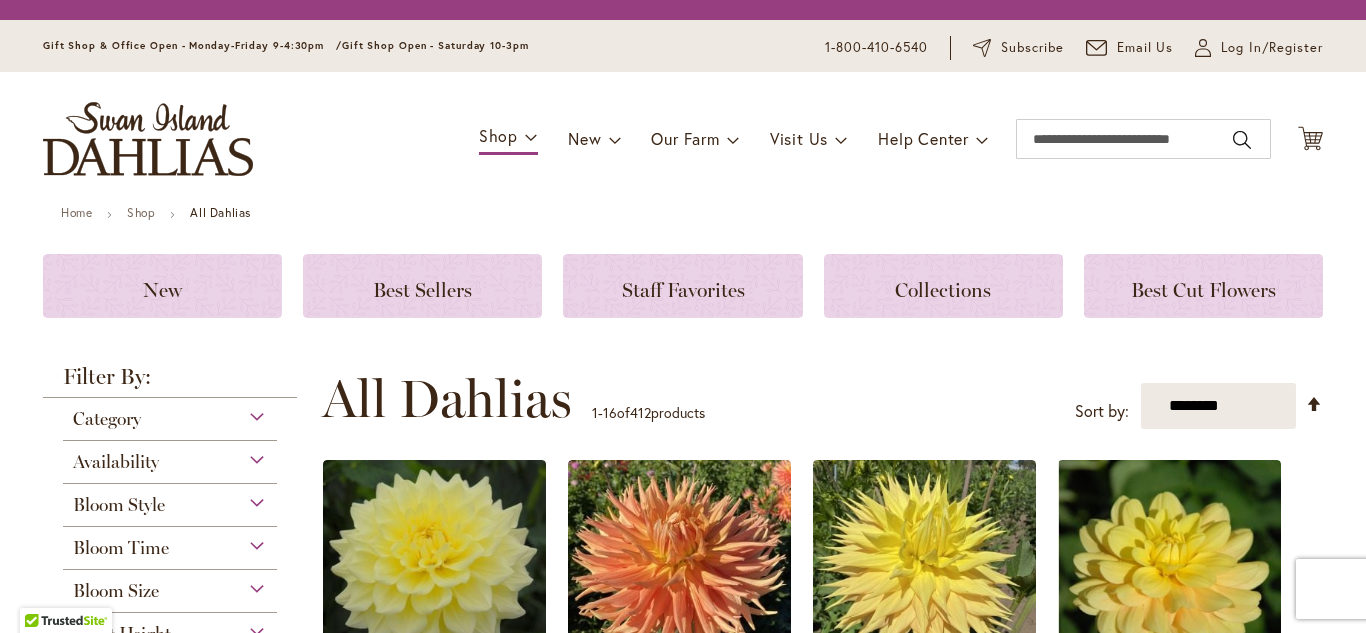 scroll, scrollTop: 0, scrollLeft: 0, axis: both 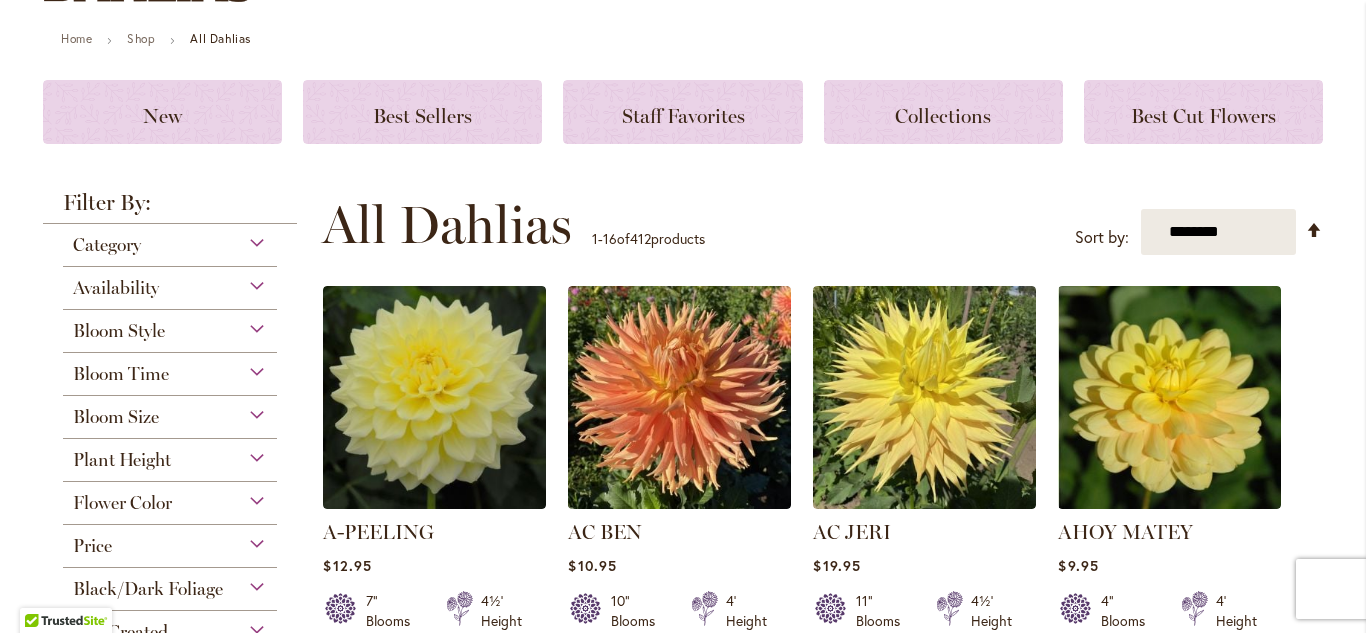 click on "Availability" at bounding box center [170, 283] 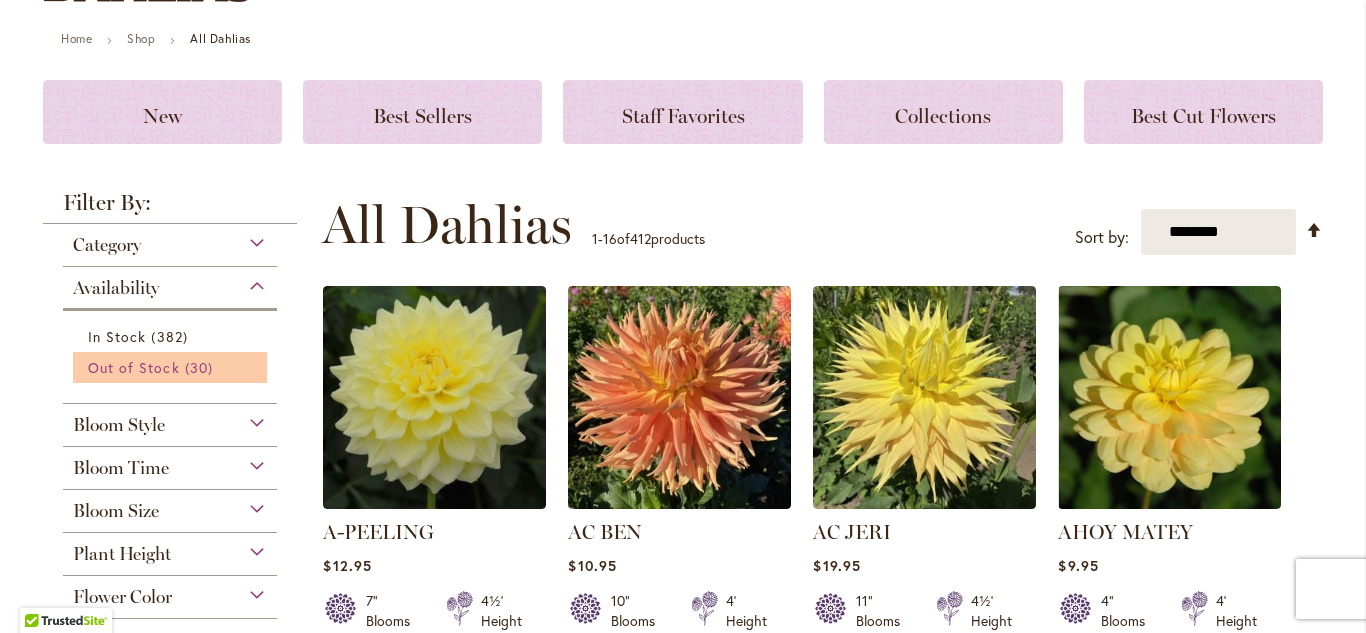 click on "Out of Stock" at bounding box center [134, 367] 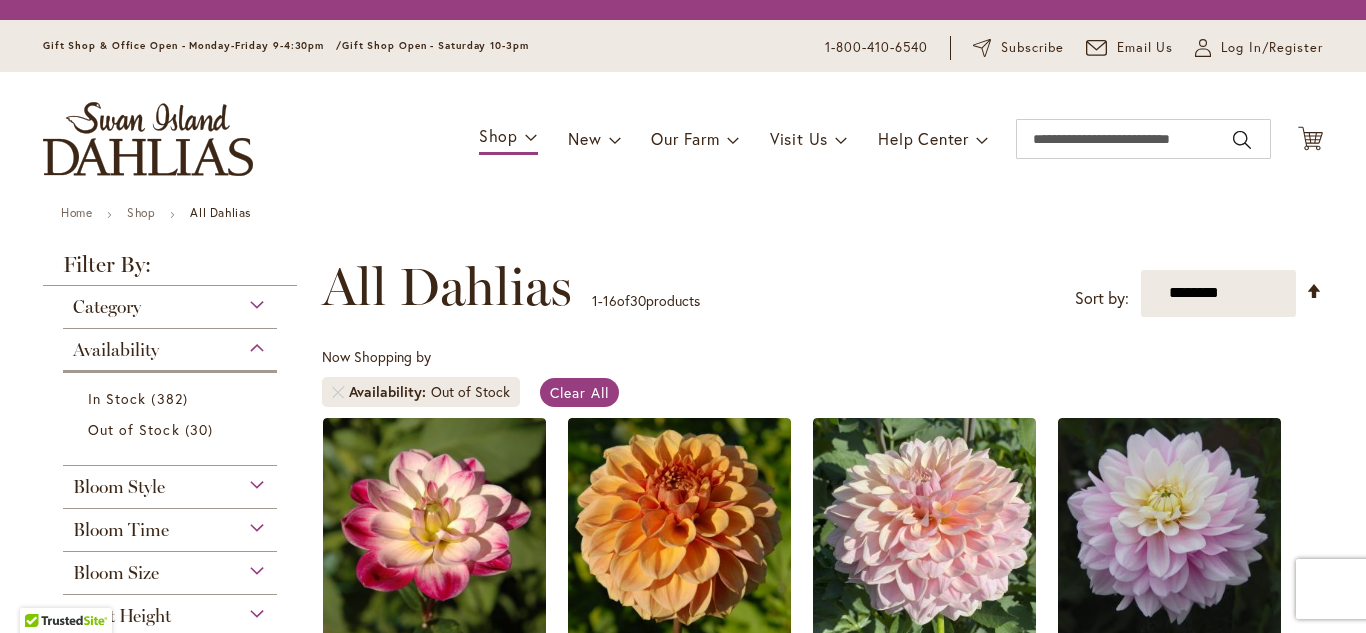 scroll, scrollTop: 0, scrollLeft: 0, axis: both 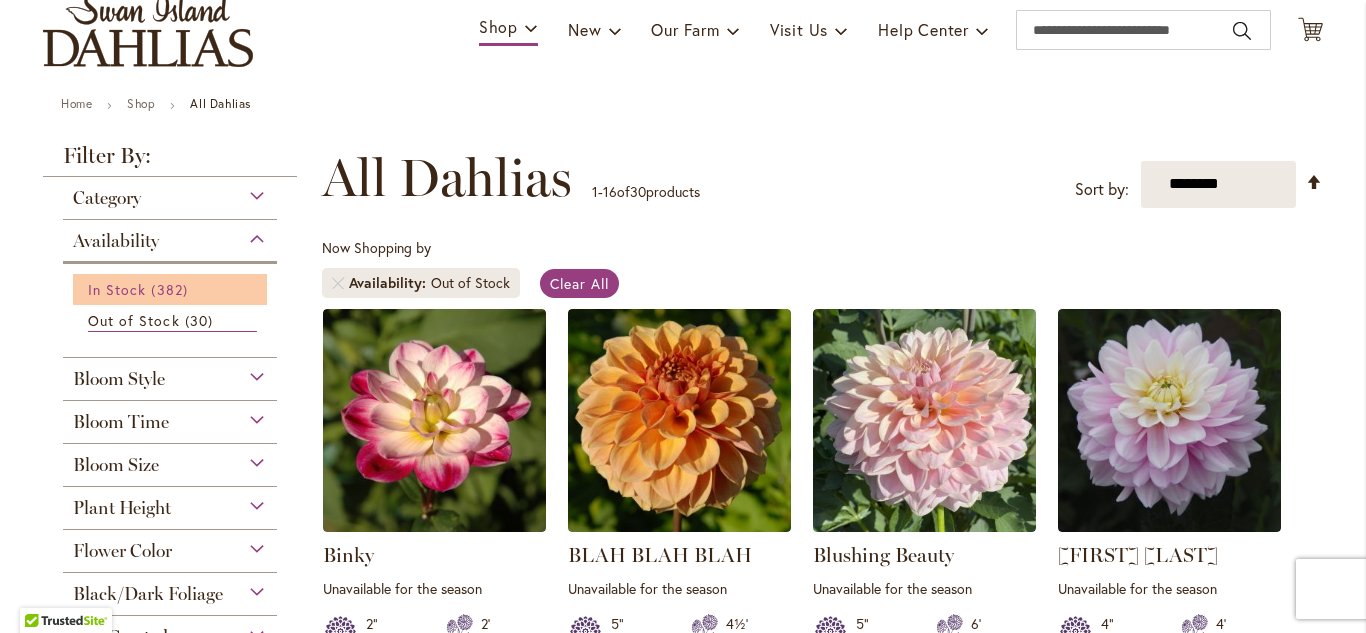 click on "In Stock" at bounding box center (117, 289) 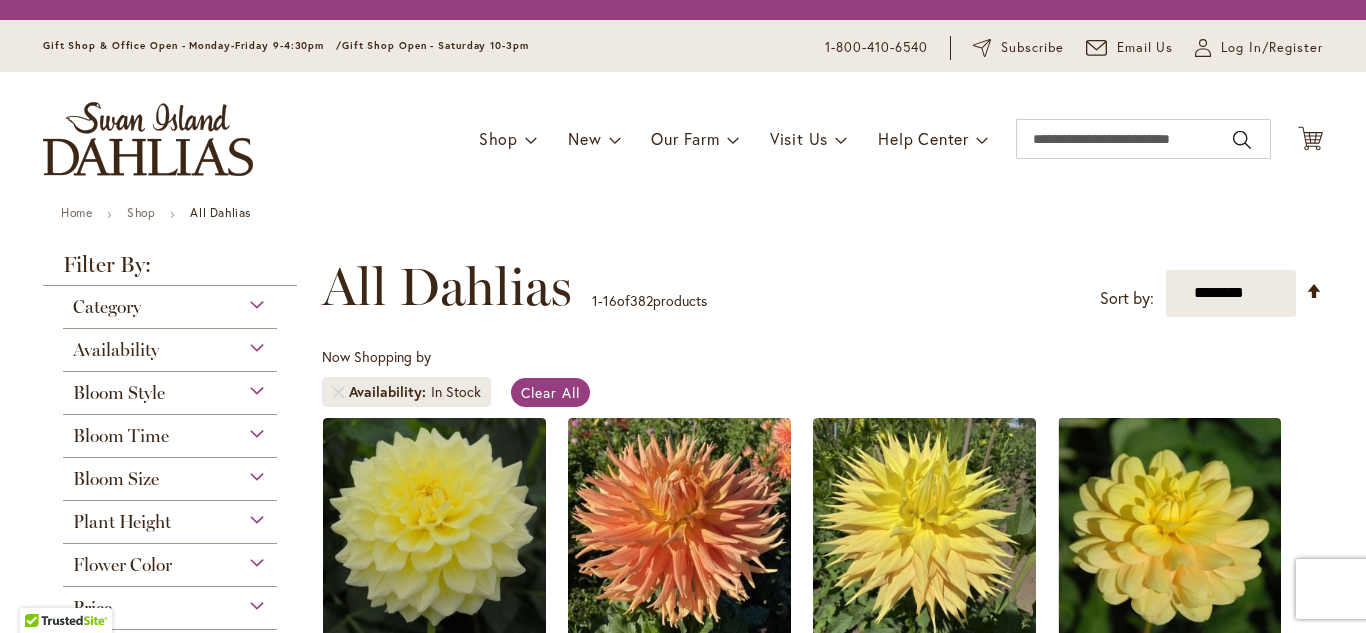 scroll, scrollTop: 0, scrollLeft: 0, axis: both 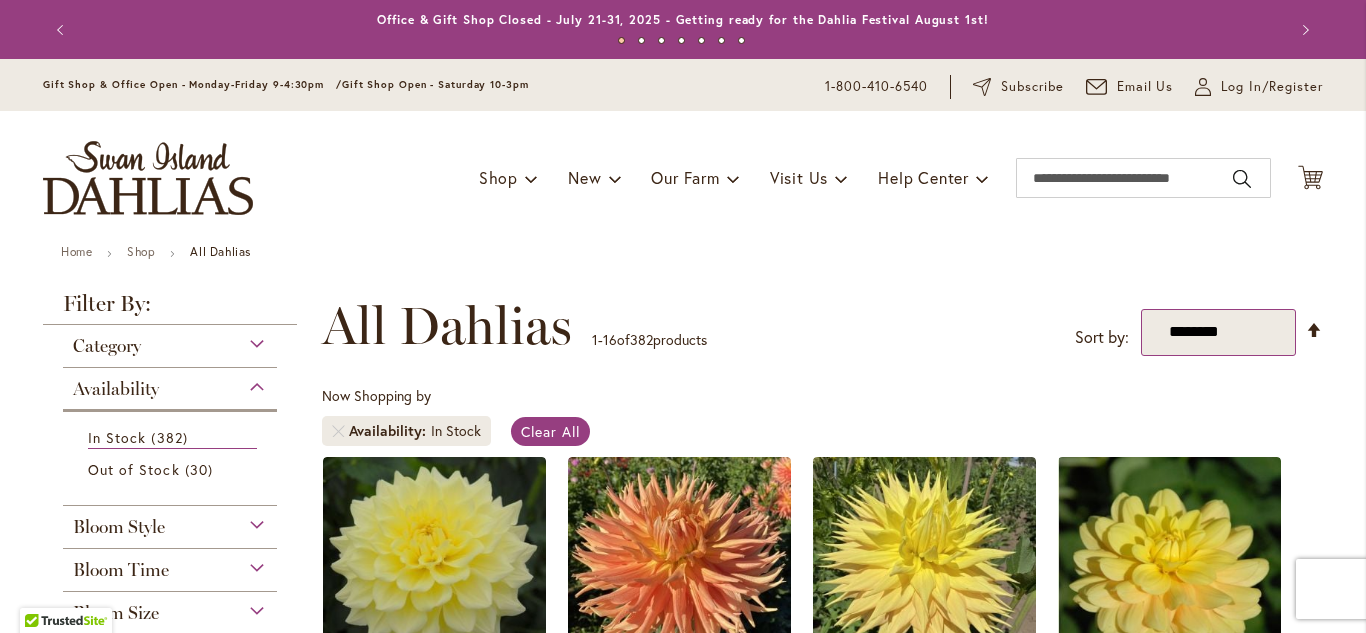 click on "**********" at bounding box center (1218, 332) 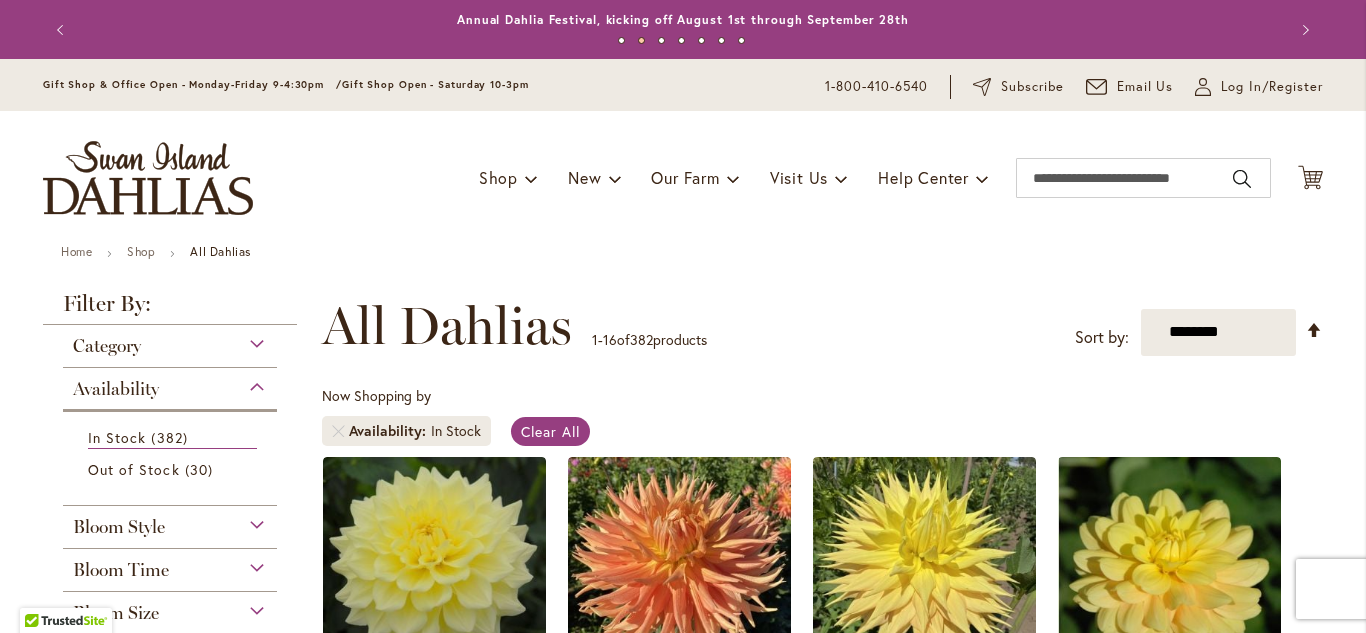 click on "Toggle Nav
Shop
Dahlia Tubers
Collections
Fresh Cut Dahlias
Gardening Supplies
Gift Cards
Request a Catalog
Gifts, Clothing & Specialty Items" at bounding box center (683, 178) 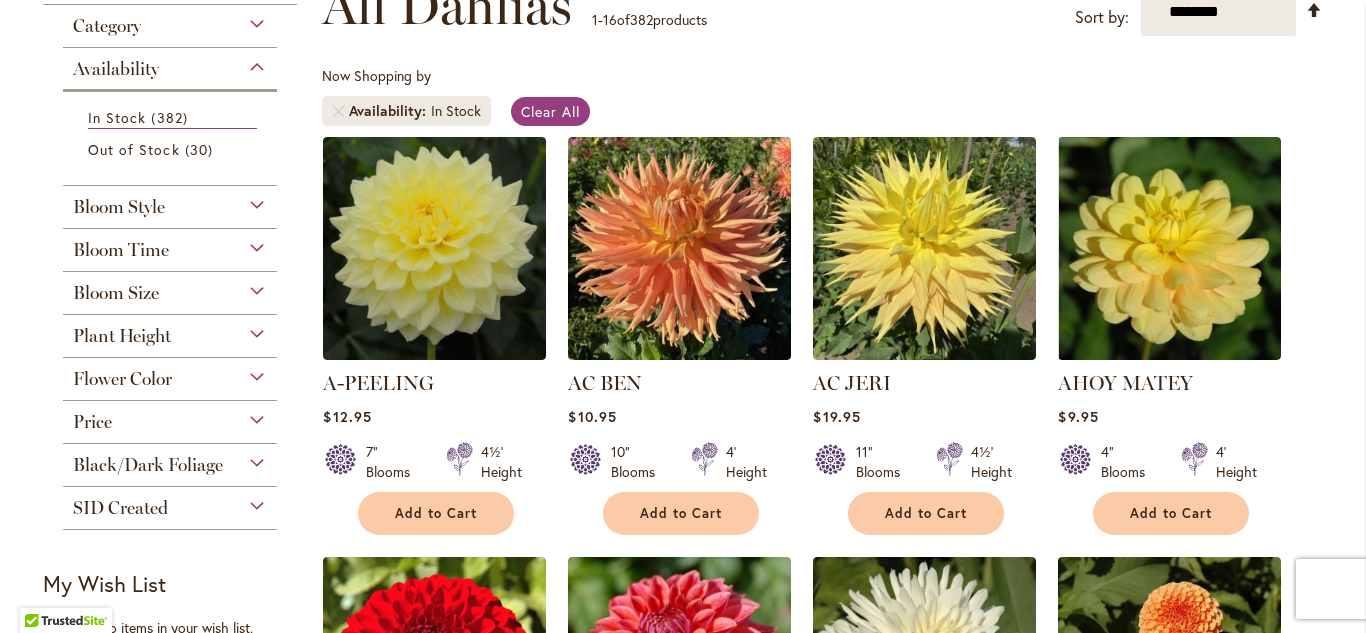 scroll, scrollTop: 321, scrollLeft: 0, axis: vertical 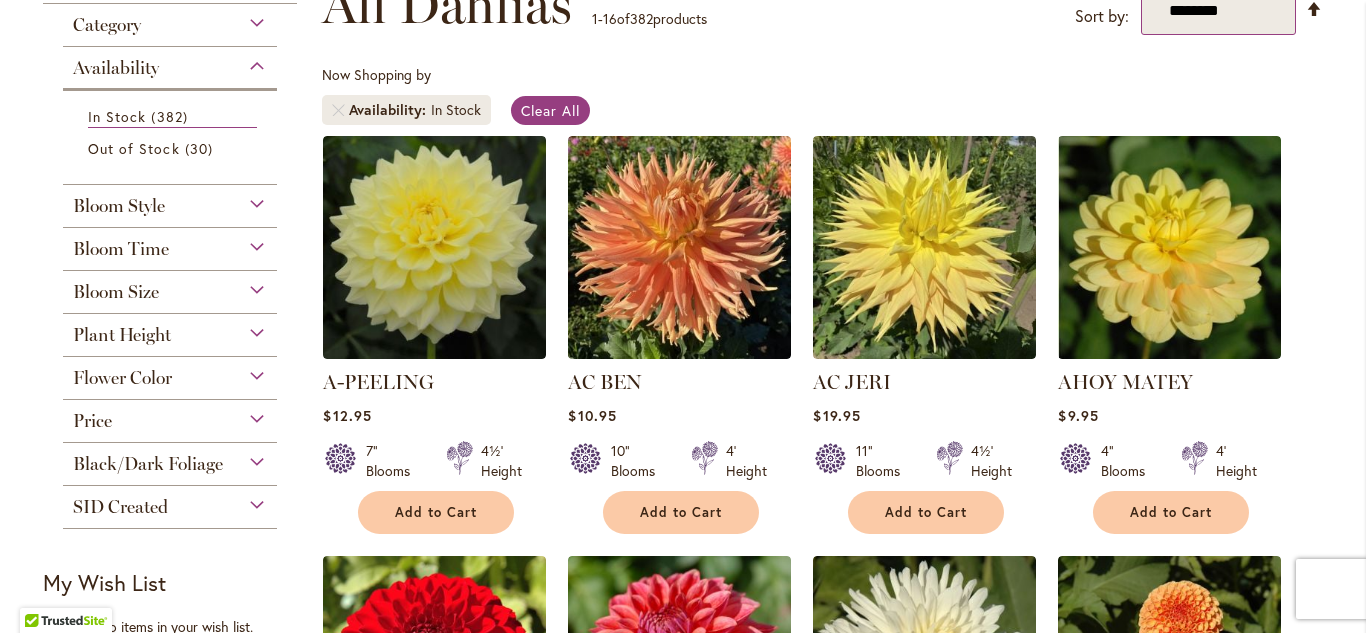 click on "**********" at bounding box center (1218, 11) 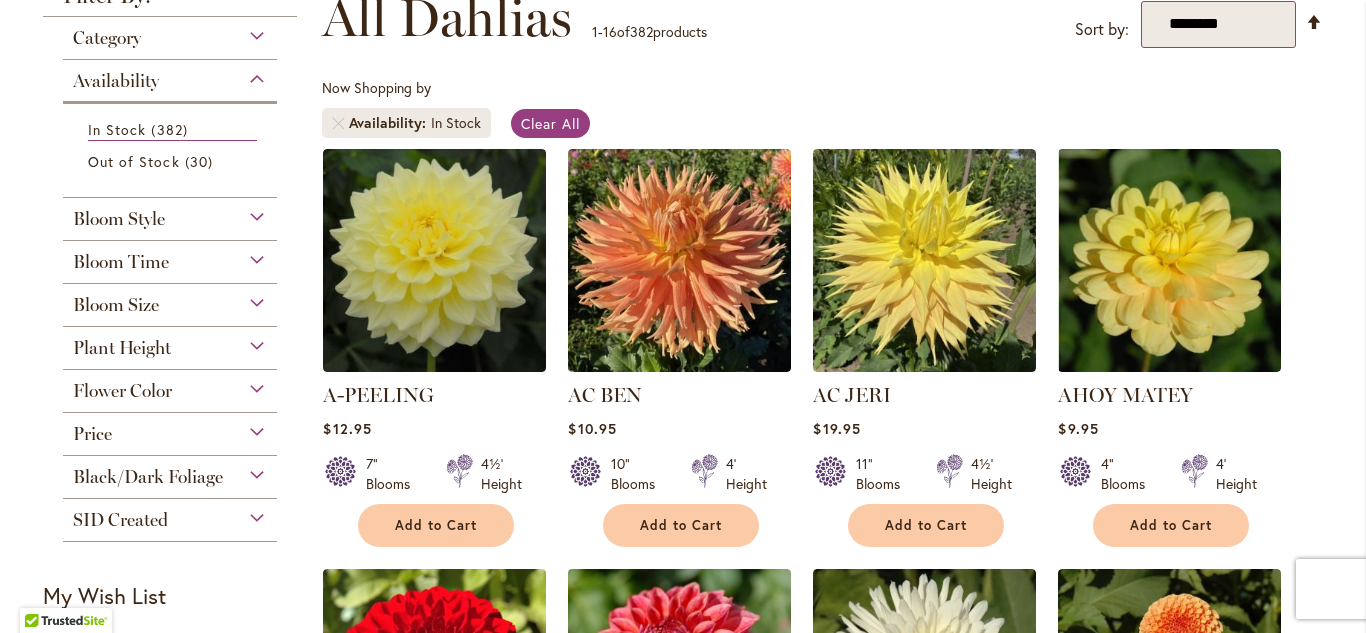 select on "*****" 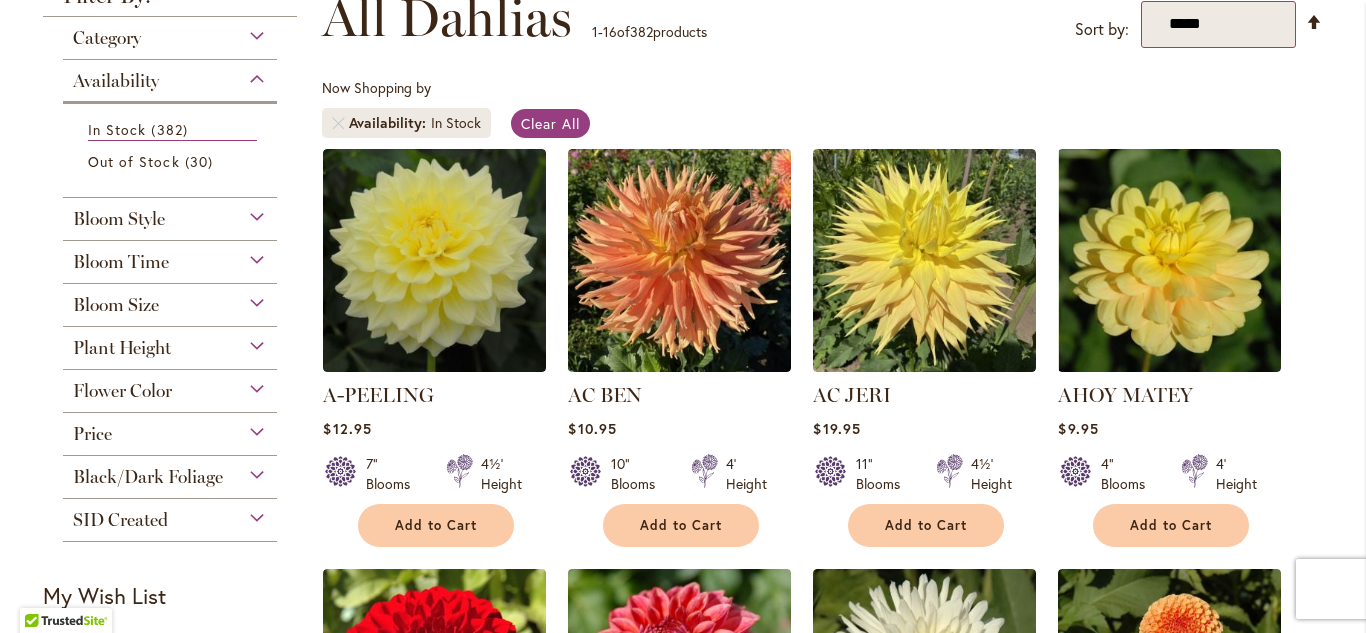 click on "**********" at bounding box center [1218, 24] 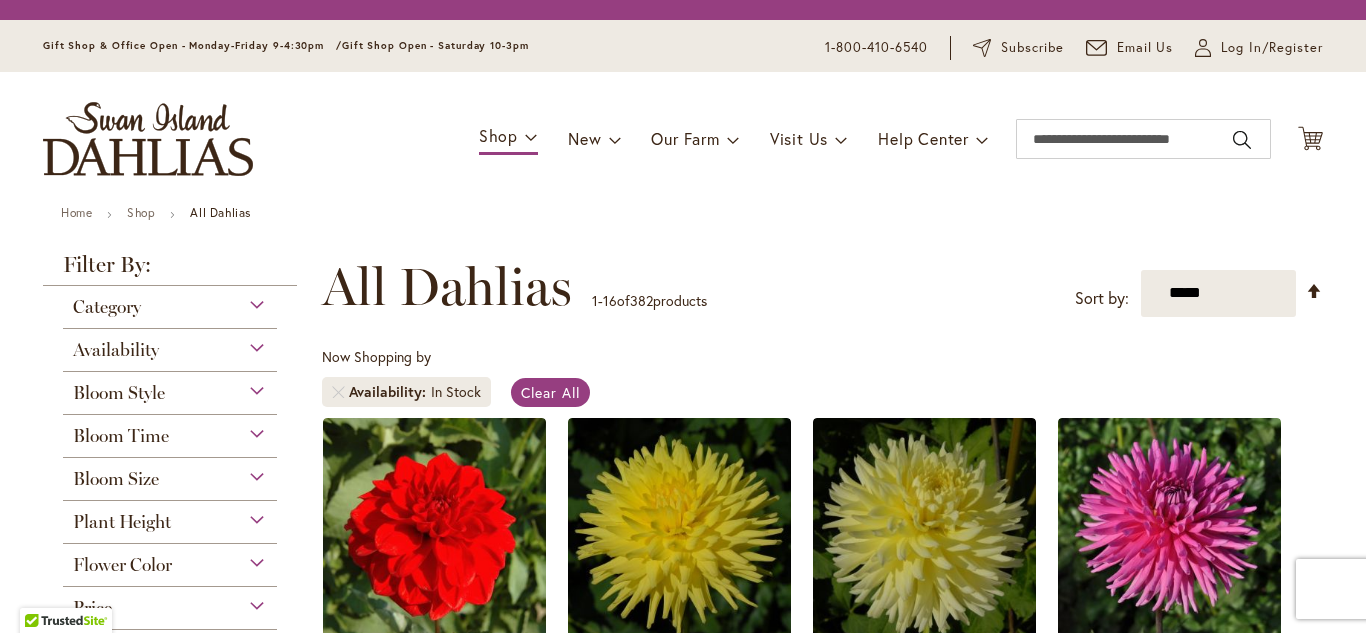 scroll, scrollTop: 0, scrollLeft: 0, axis: both 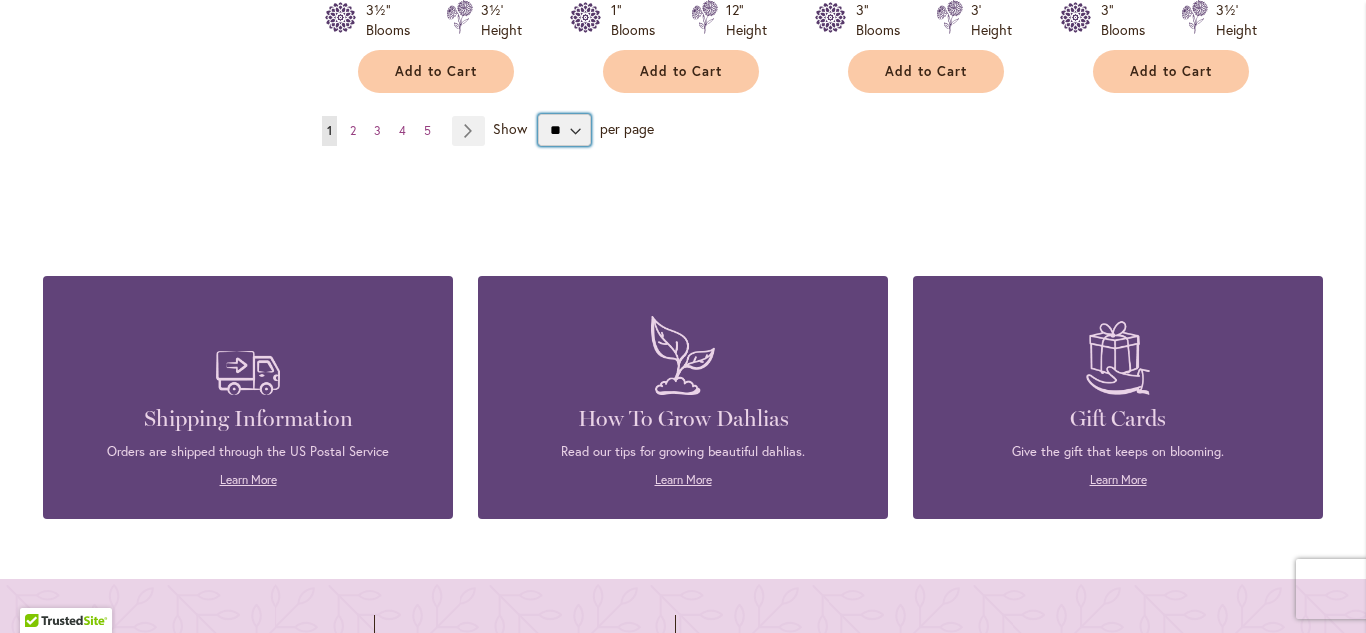 click on "**
**
**
**" at bounding box center (564, 130) 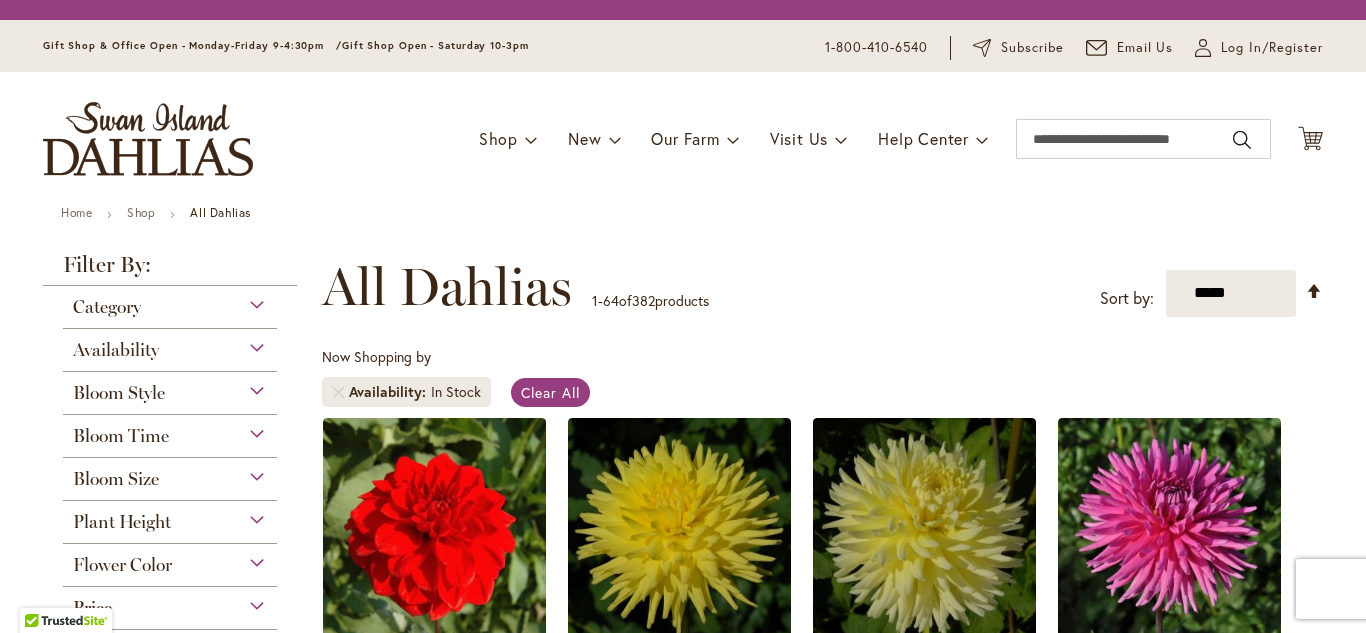 scroll, scrollTop: 0, scrollLeft: 0, axis: both 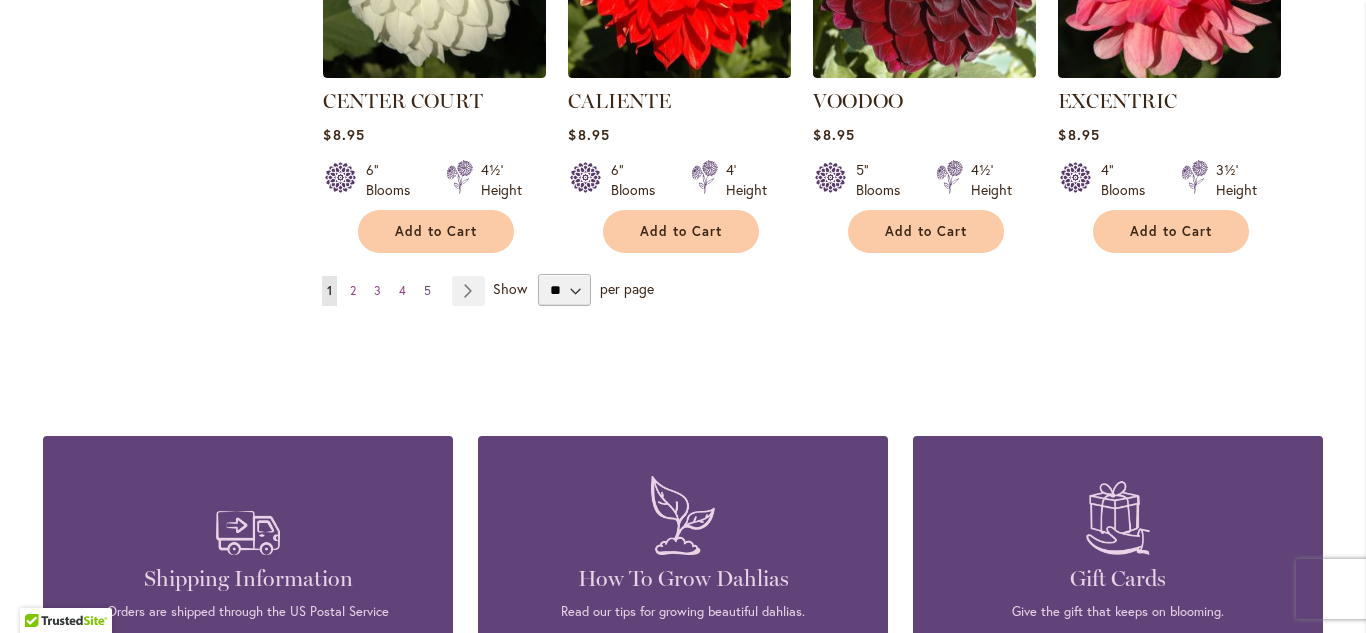 click on "5" at bounding box center [427, 290] 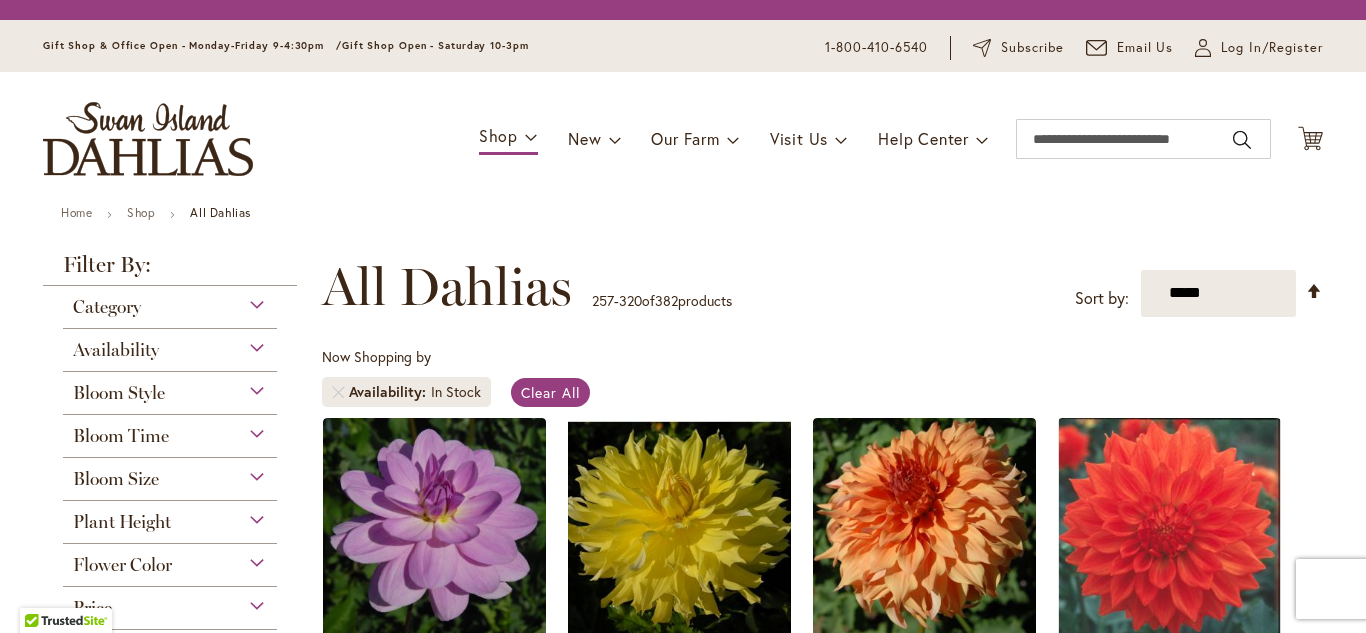 scroll, scrollTop: 0, scrollLeft: 0, axis: both 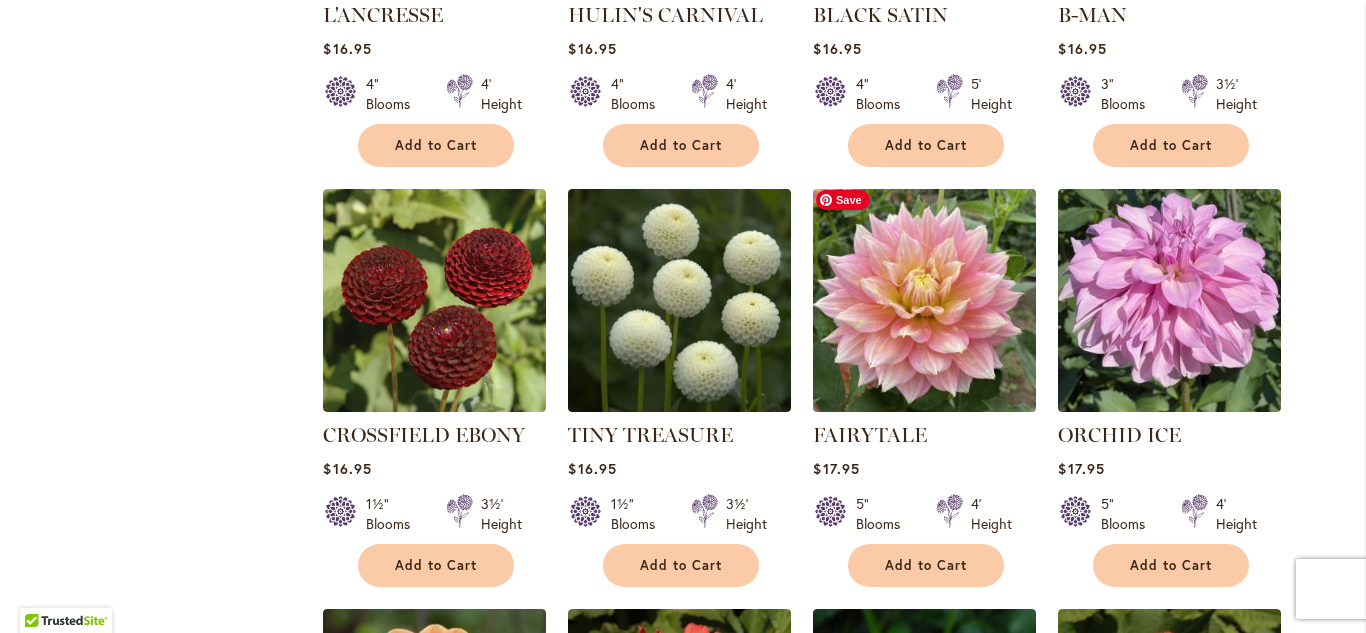 click at bounding box center [925, 300] 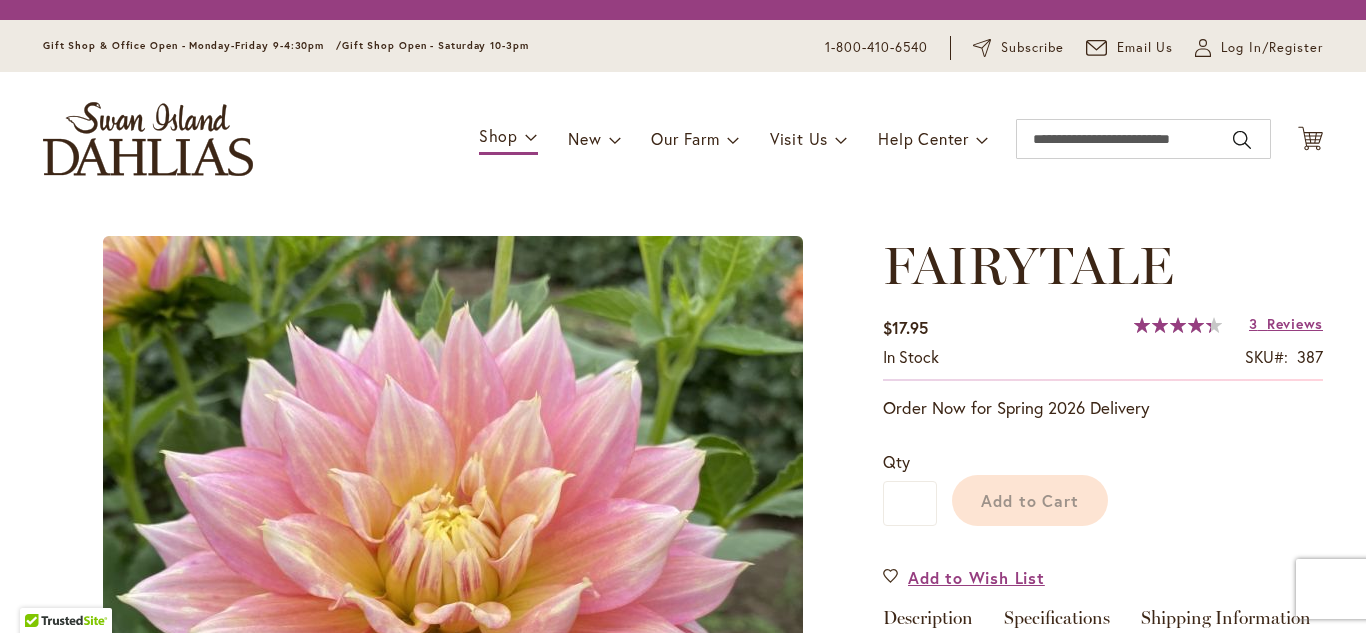 scroll, scrollTop: 0, scrollLeft: 0, axis: both 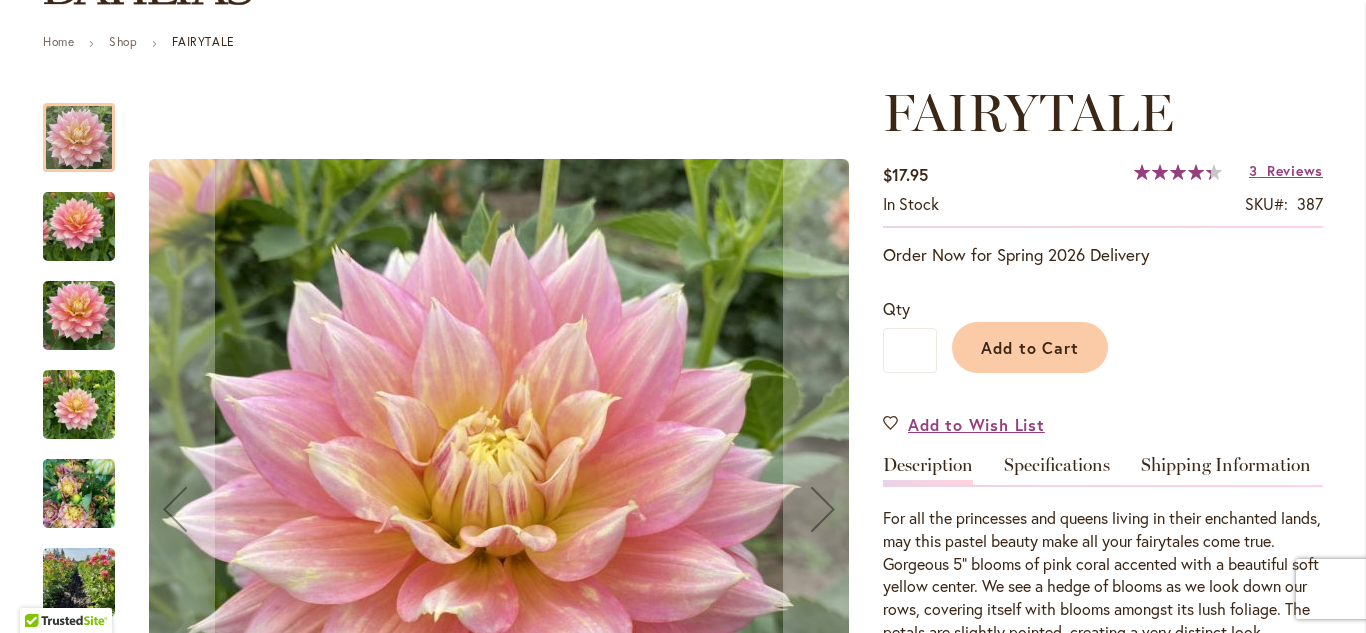 click at bounding box center [79, 494] 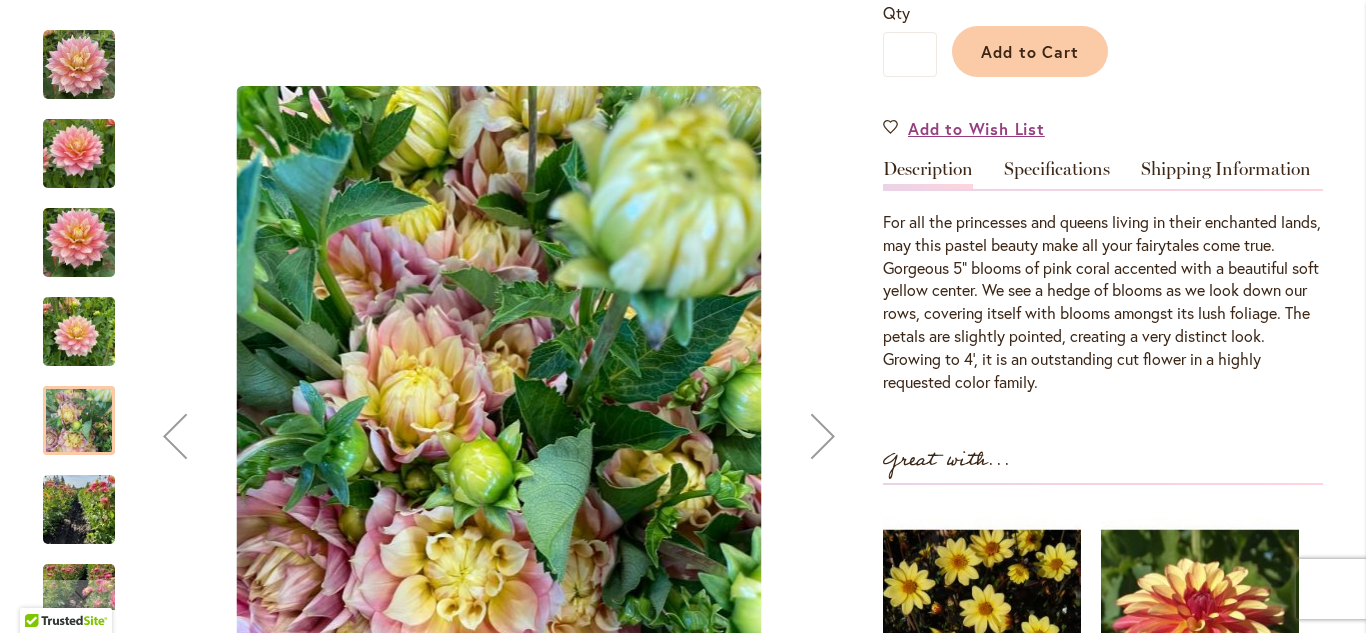 scroll, scrollTop: 678, scrollLeft: 0, axis: vertical 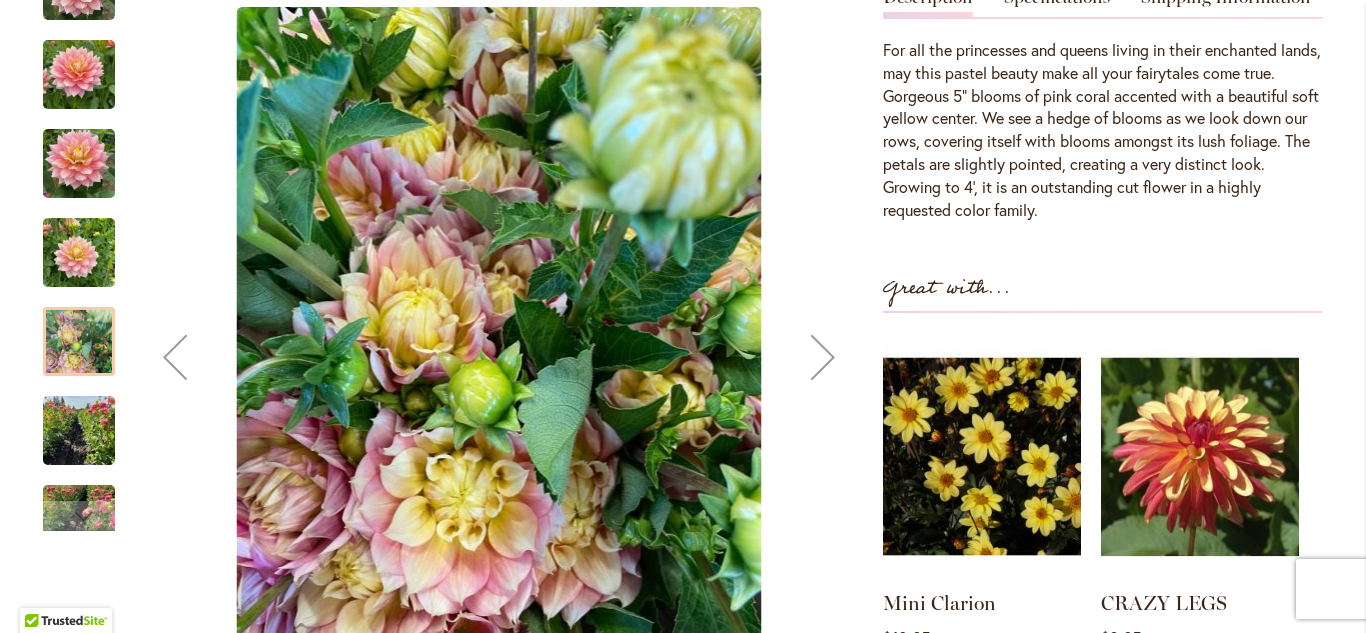 click at bounding box center (79, 431) 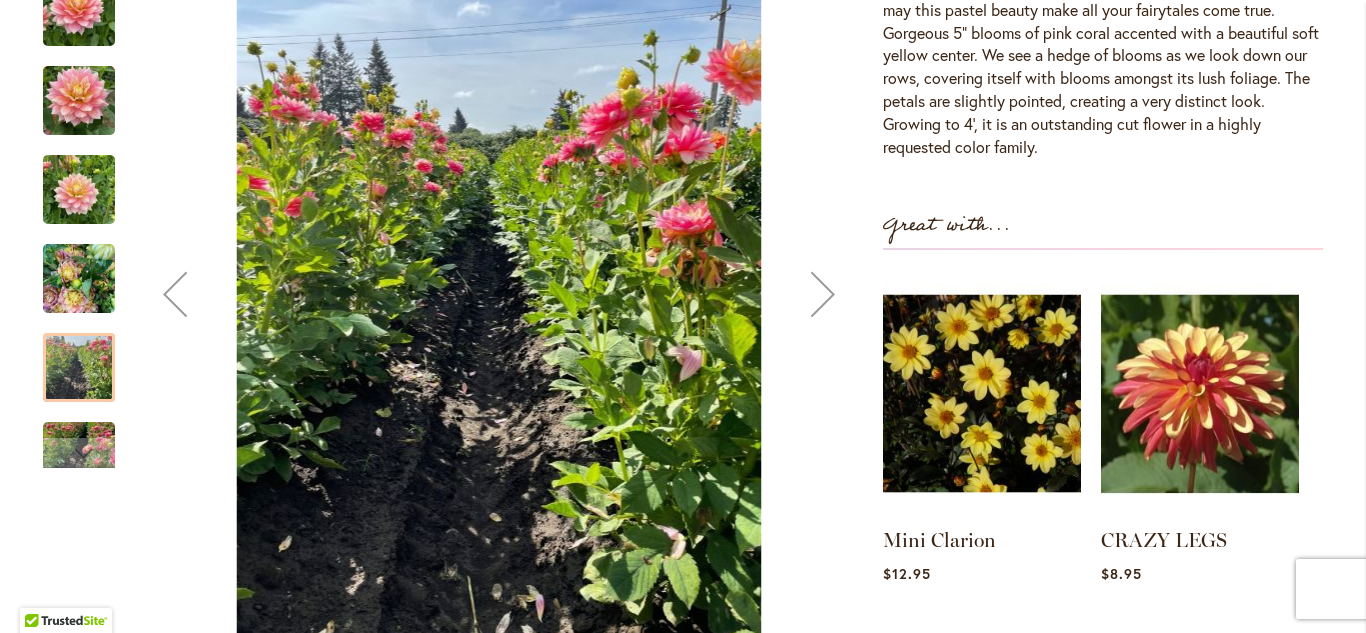 scroll, scrollTop: 741, scrollLeft: 0, axis: vertical 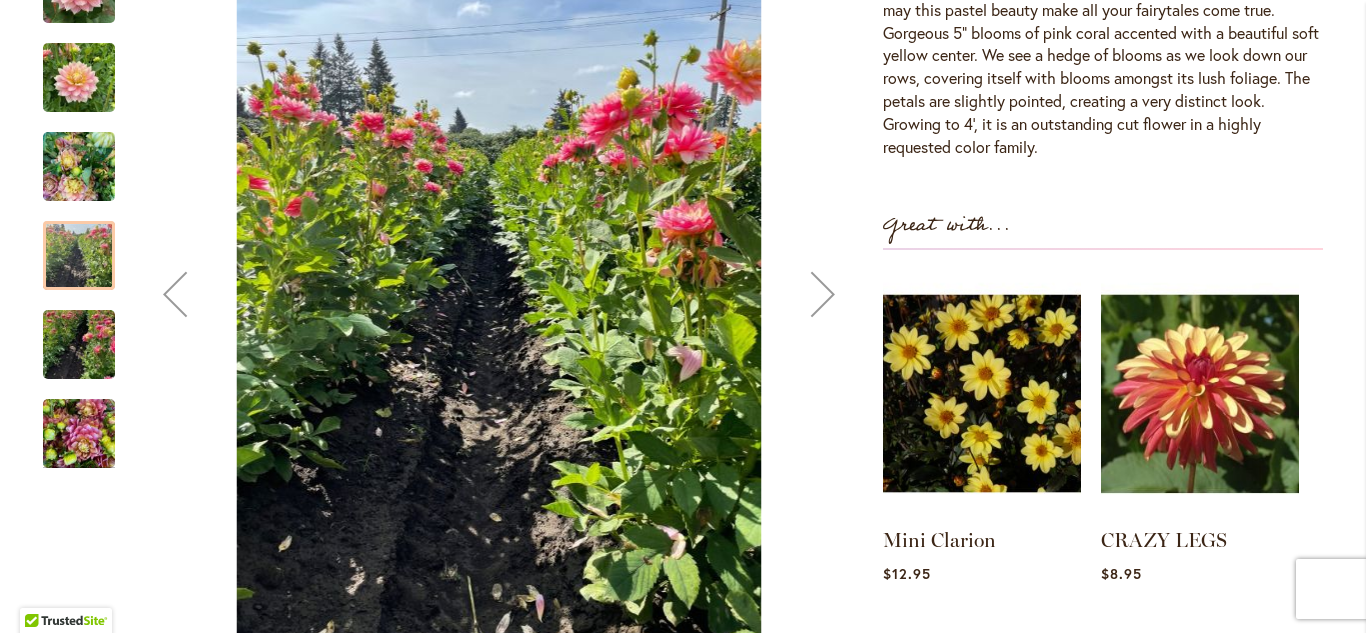 click at bounding box center (79, 434) 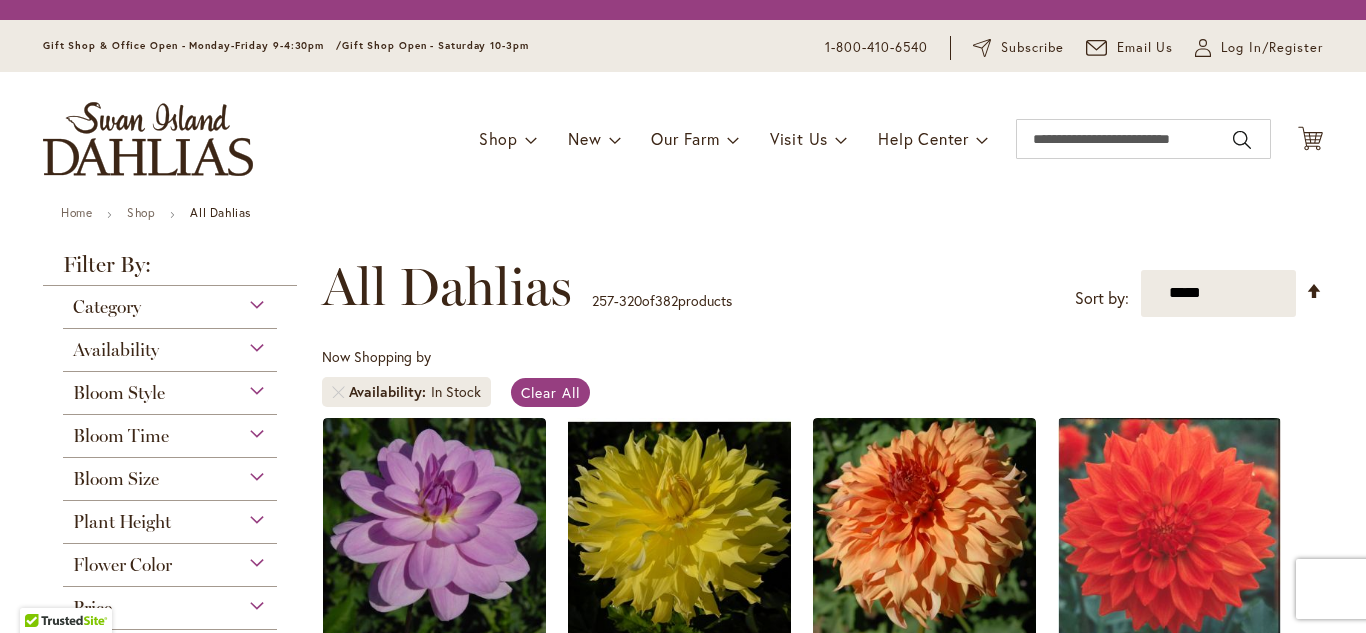 scroll, scrollTop: 0, scrollLeft: 0, axis: both 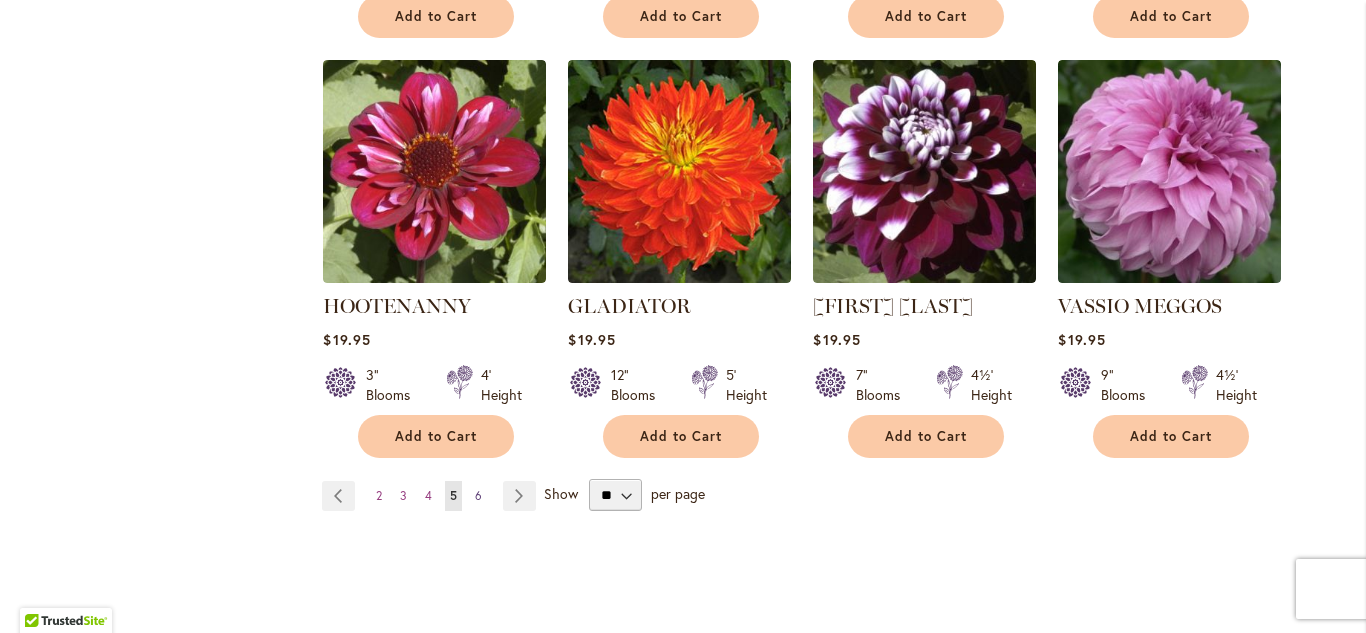 click on "6" at bounding box center [478, 495] 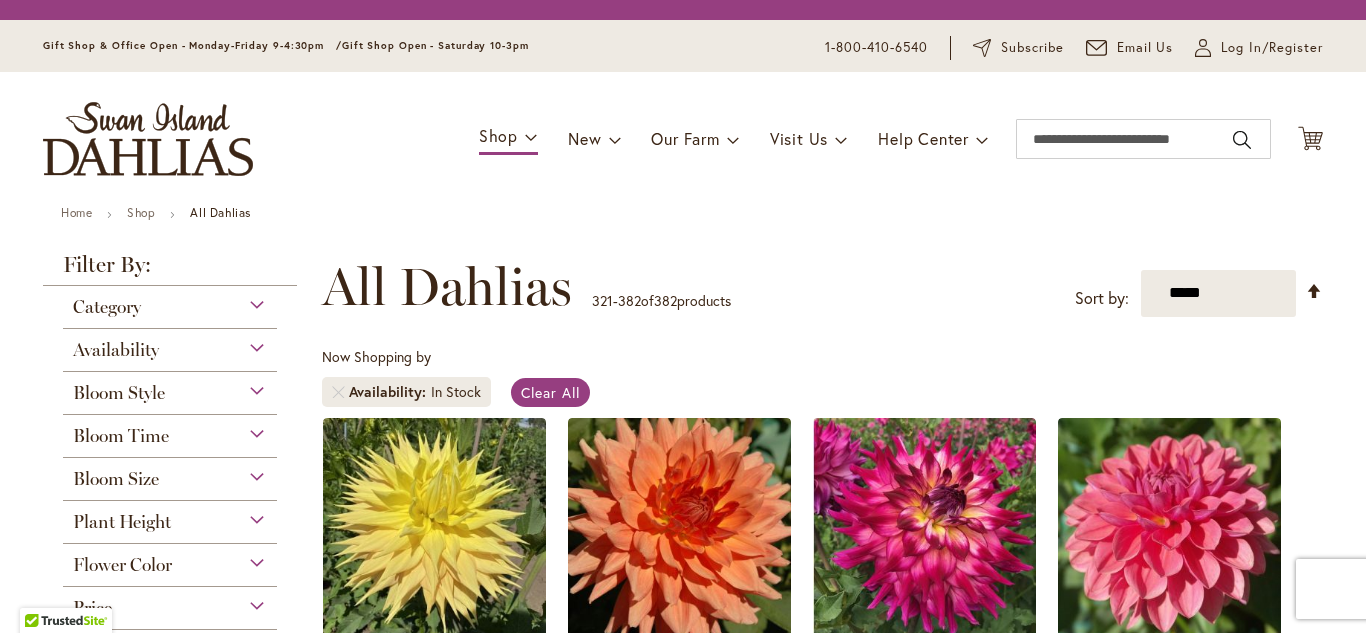 scroll, scrollTop: 0, scrollLeft: 0, axis: both 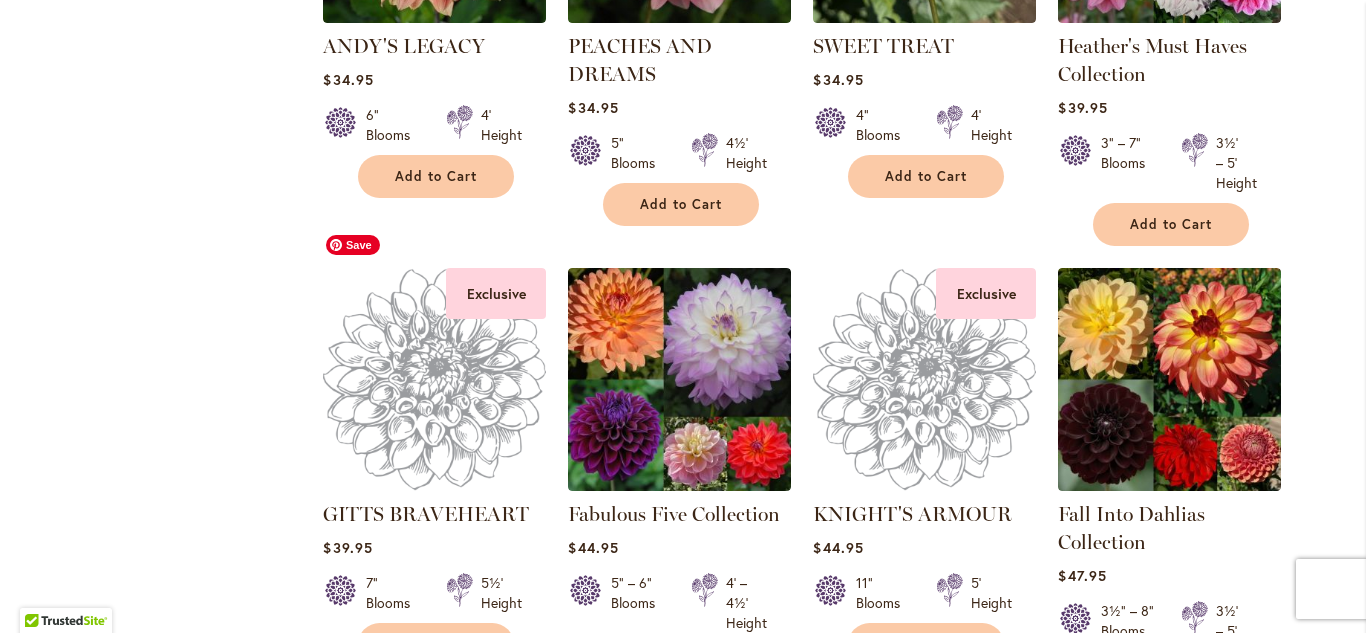 drag, startPoint x: 439, startPoint y: 325, endPoint x: 171, endPoint y: 350, distance: 269.1635 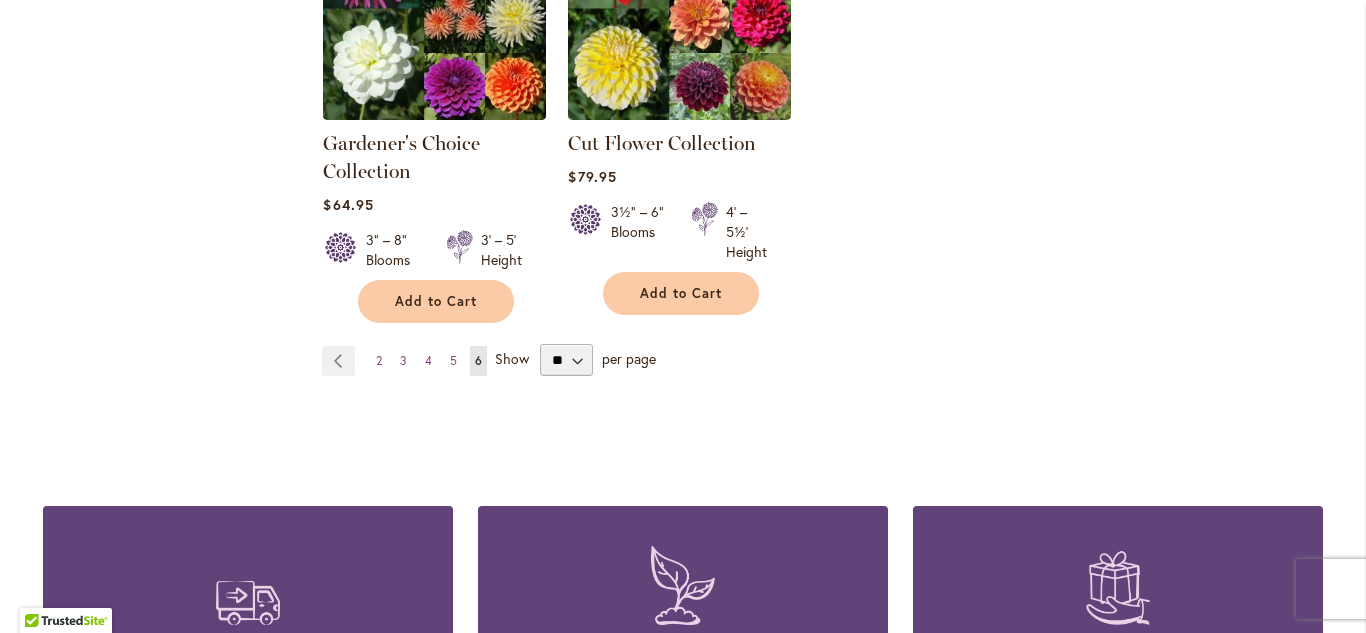 scroll, scrollTop: 7018, scrollLeft: 0, axis: vertical 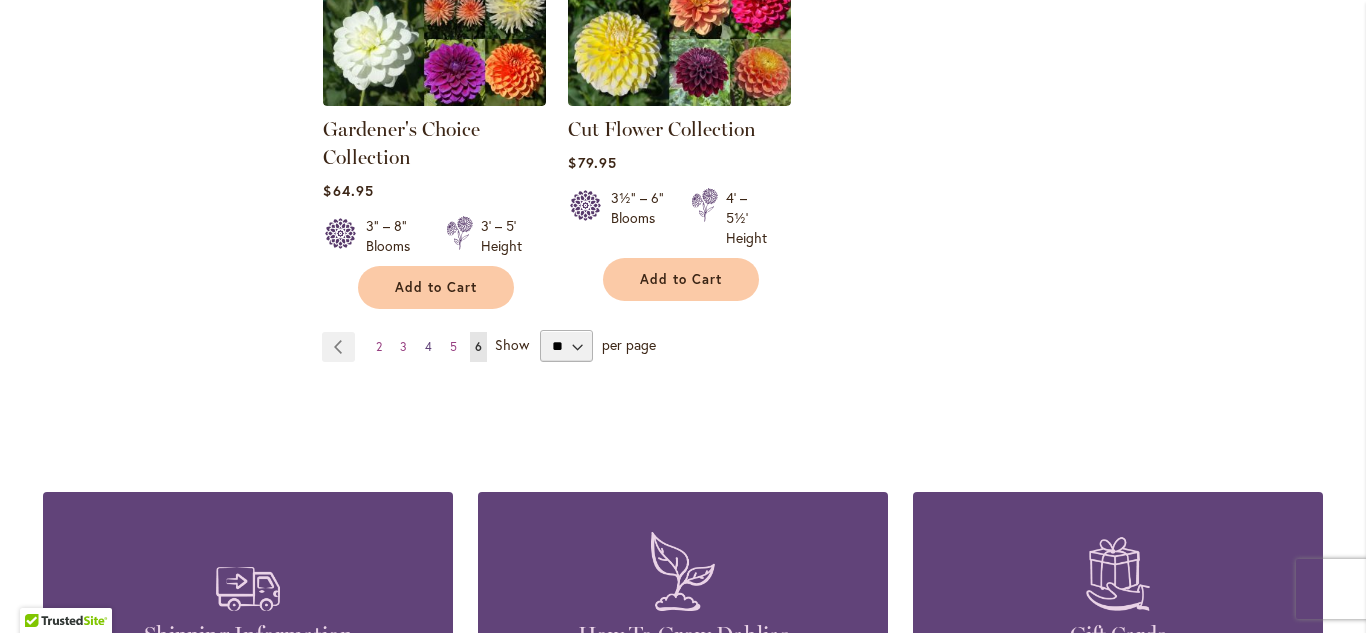 click on "4" at bounding box center (428, 346) 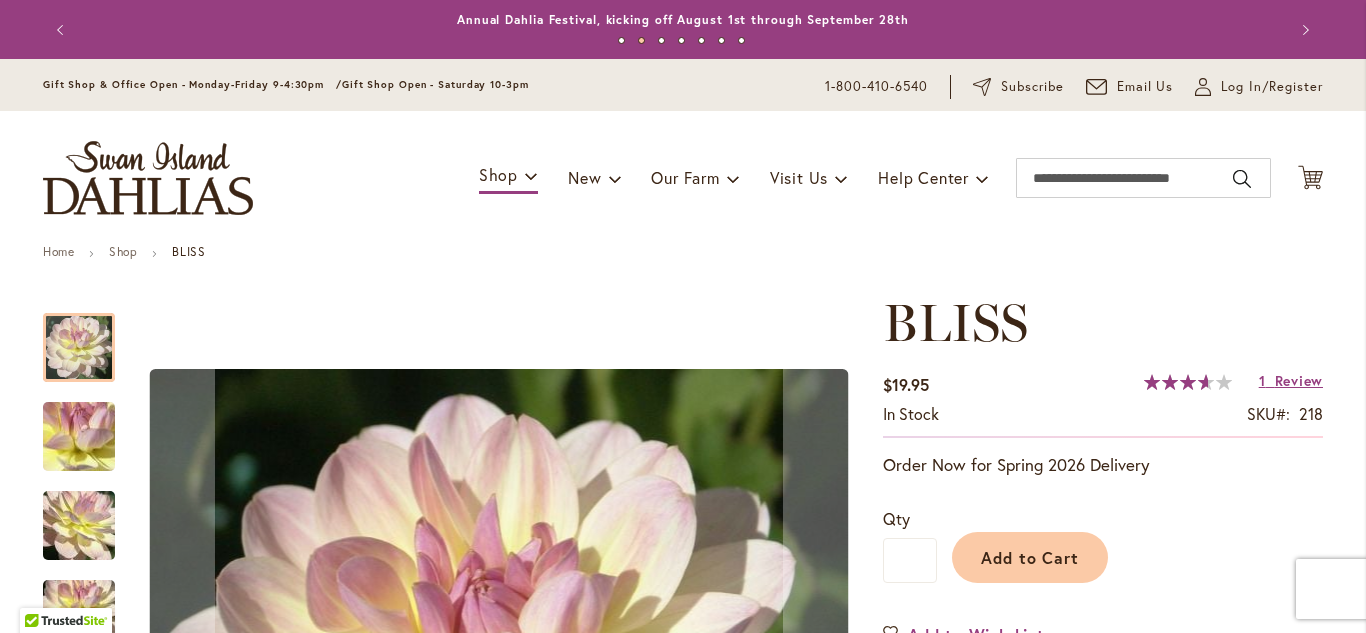 scroll, scrollTop: 0, scrollLeft: 0, axis: both 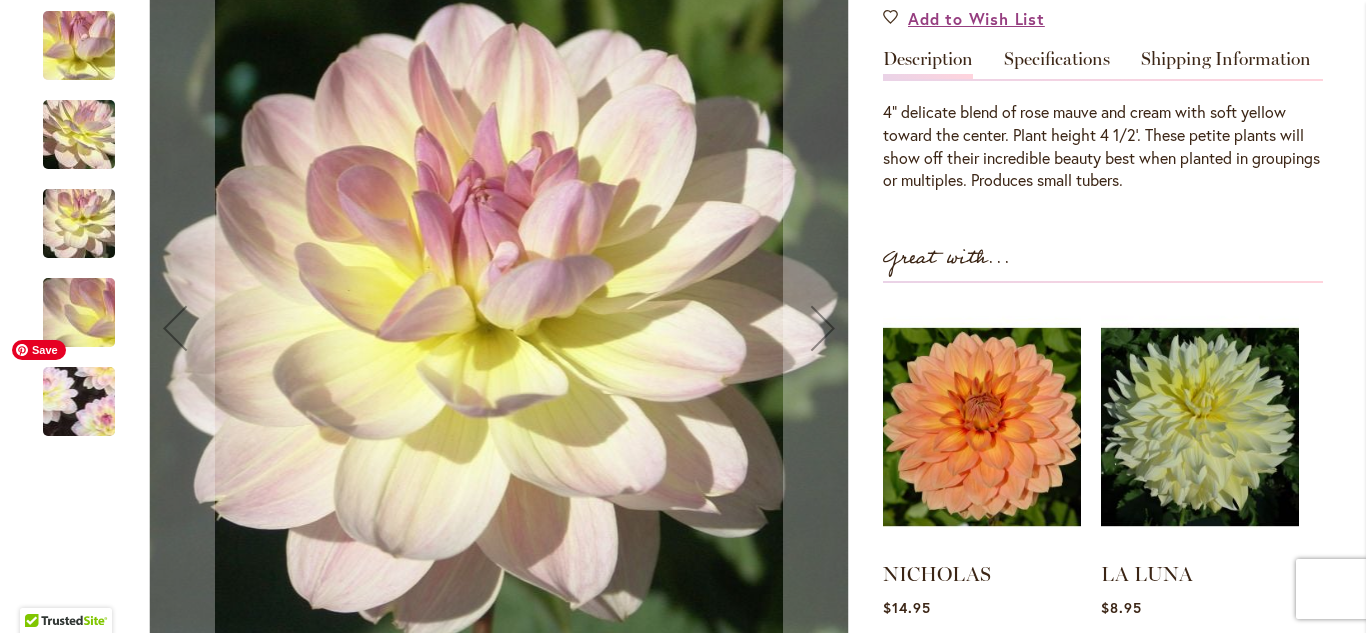 click at bounding box center (79, 401) 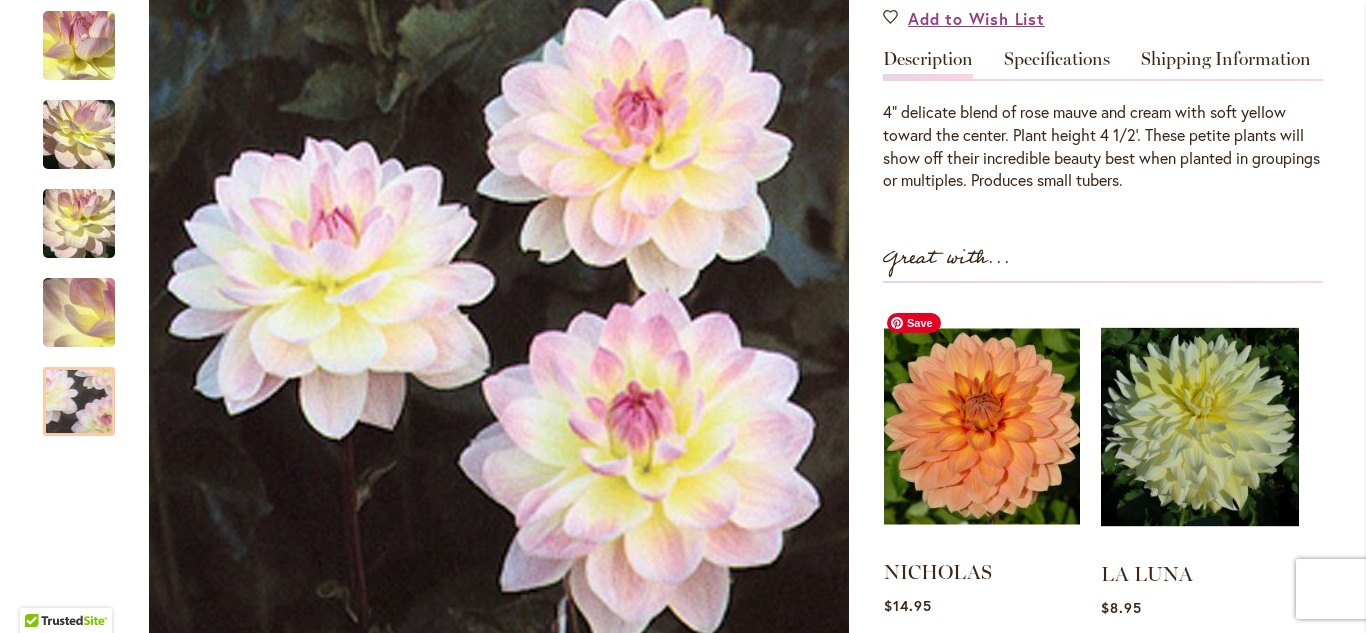 click at bounding box center [982, 426] 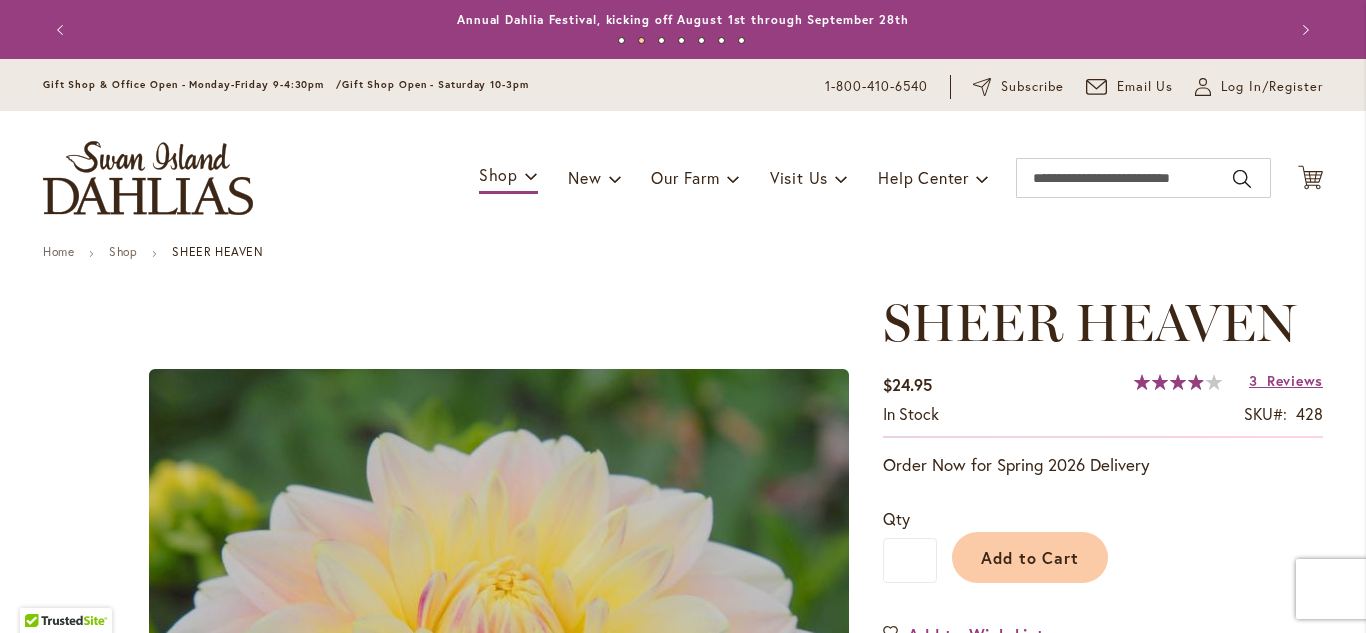 scroll, scrollTop: 0, scrollLeft: 0, axis: both 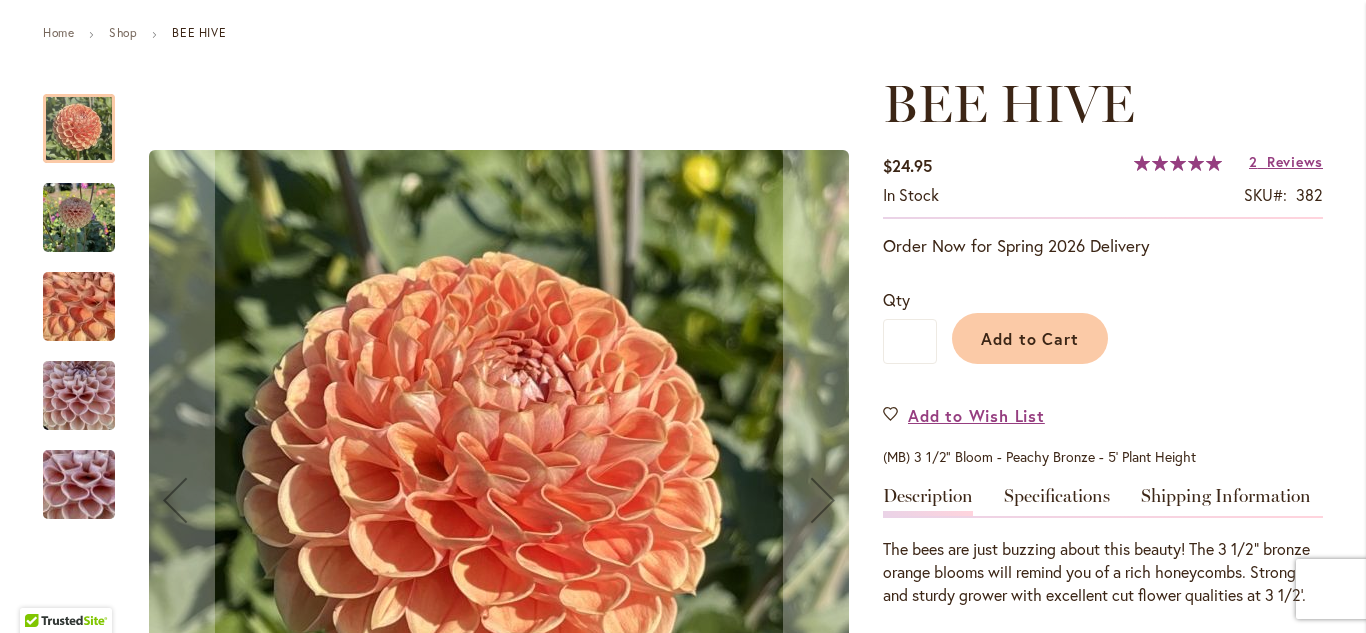 click at bounding box center [79, 218] 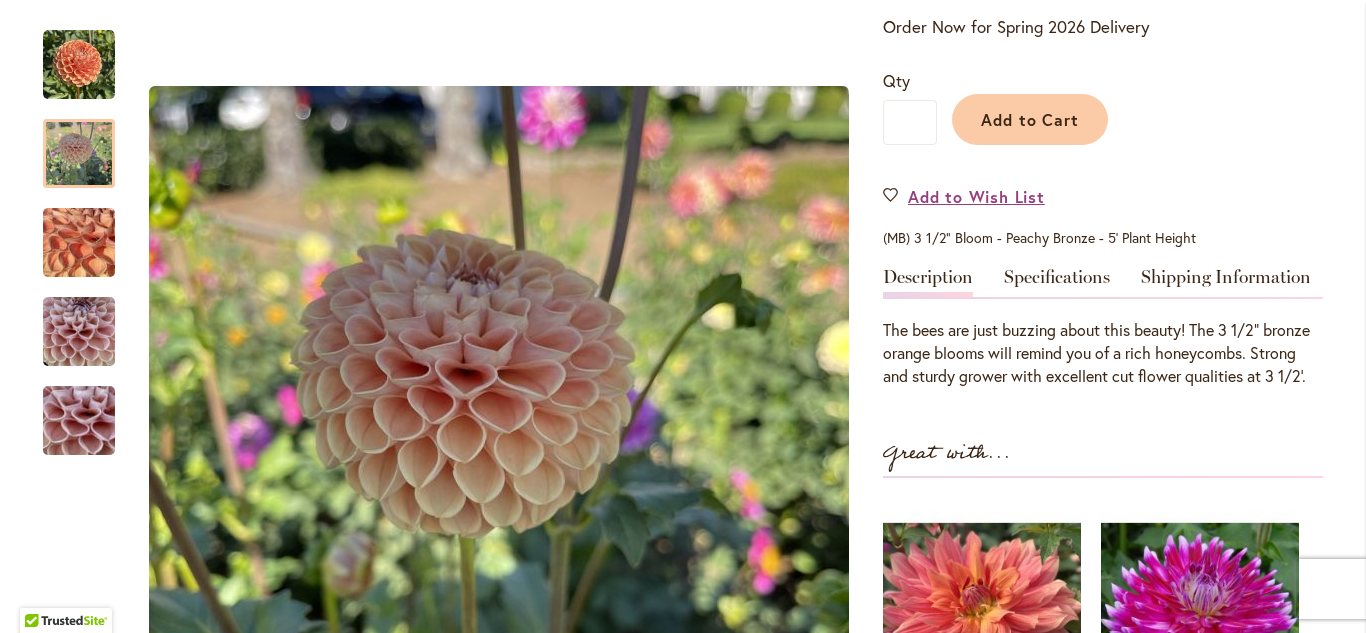 scroll, scrollTop: 437, scrollLeft: 0, axis: vertical 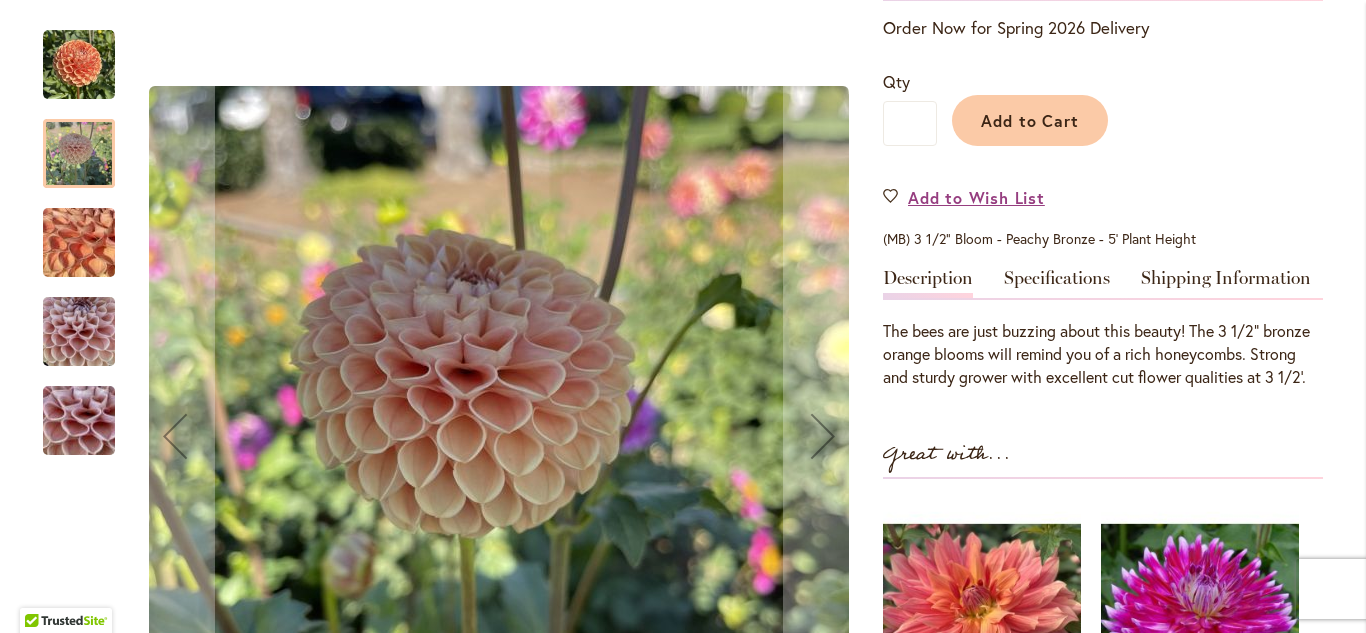 click at bounding box center [79, 65] 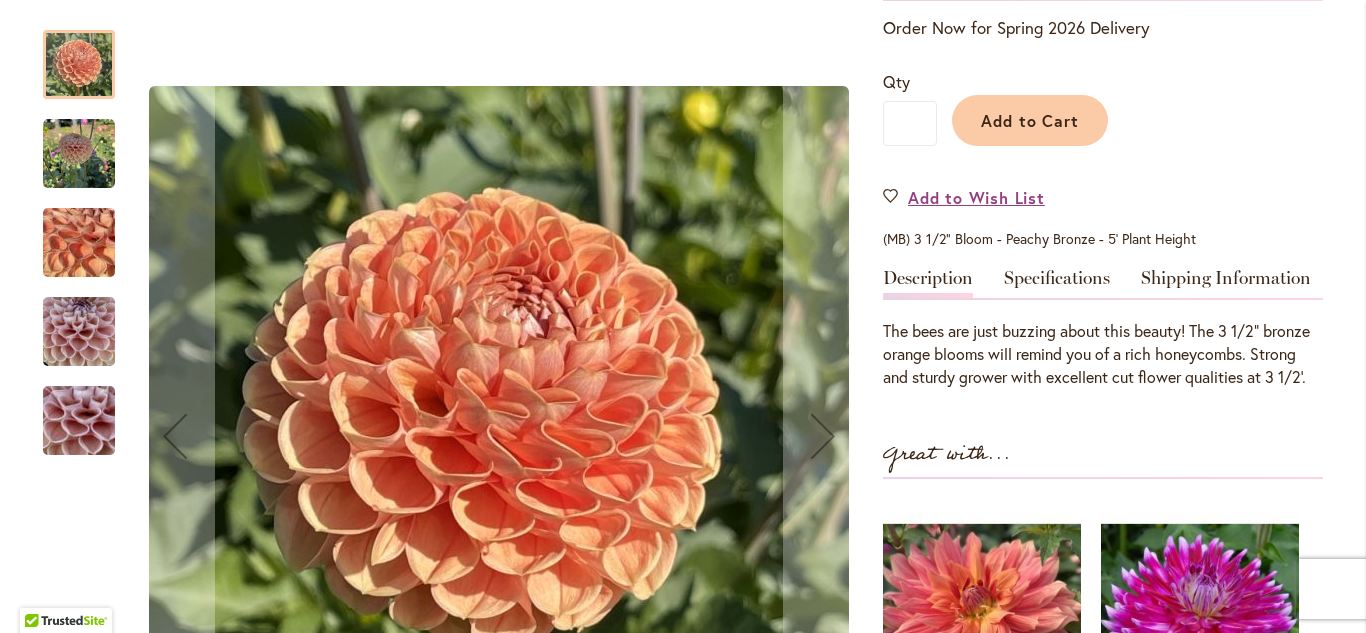 click at bounding box center [79, 154] 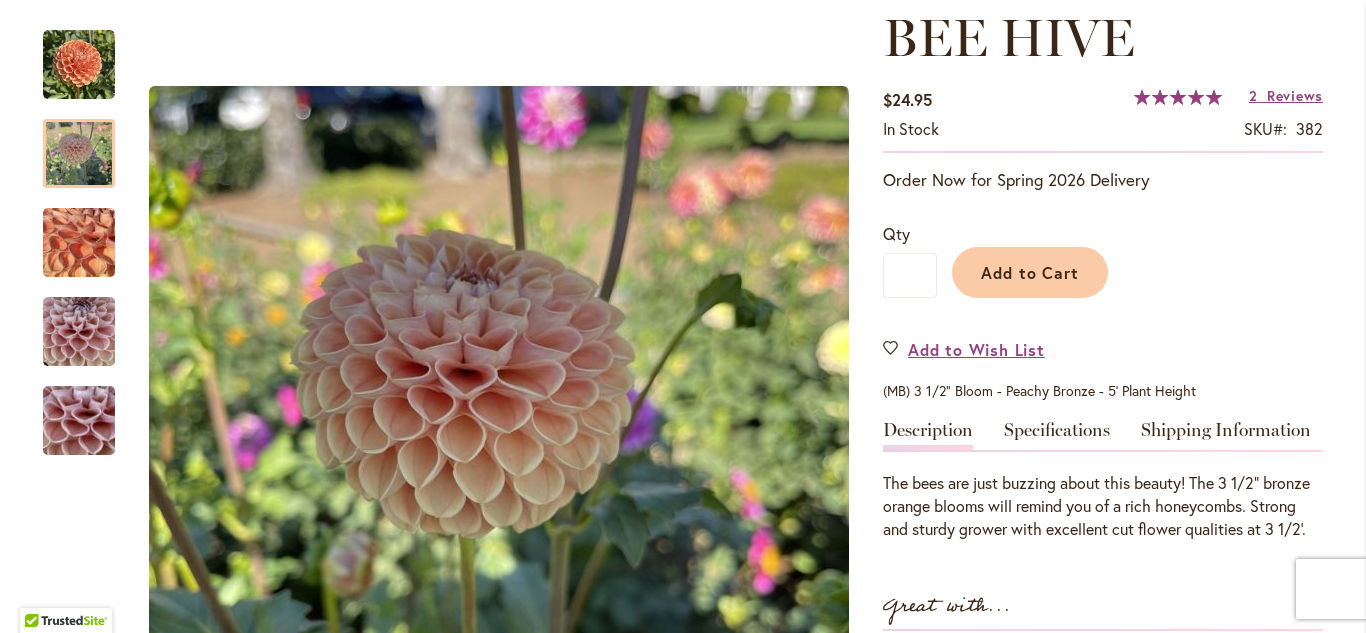 scroll, scrollTop: 284, scrollLeft: 0, axis: vertical 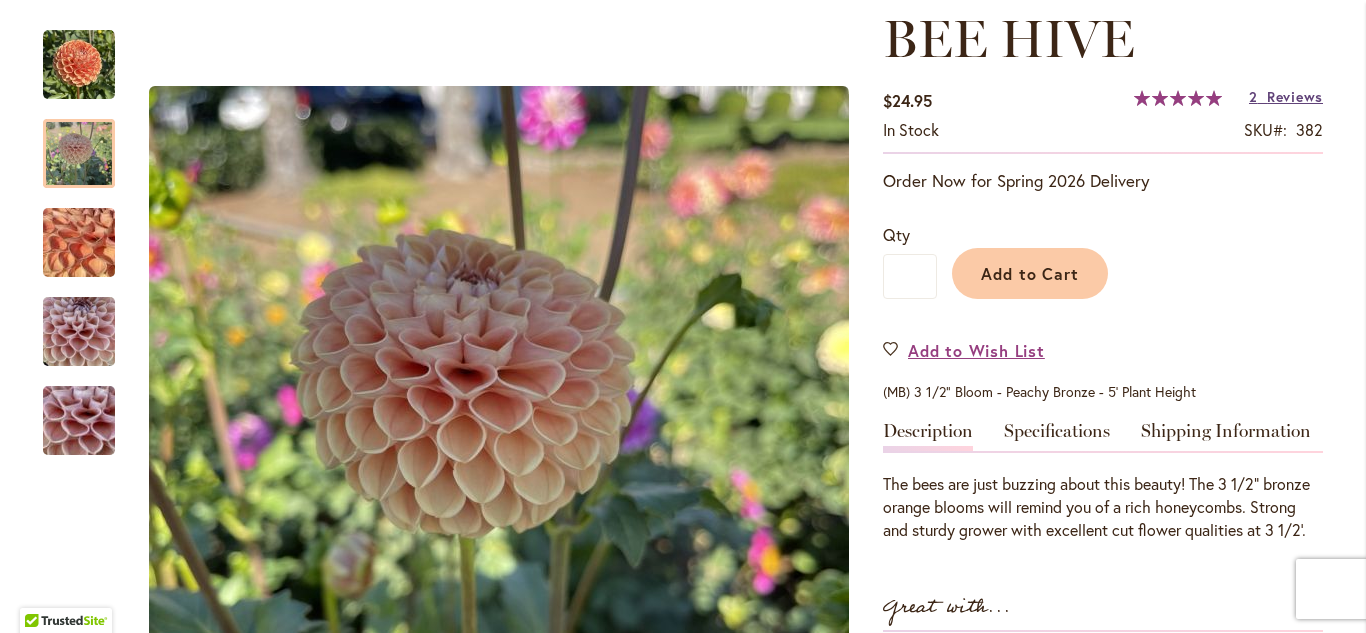 click on "Reviews" at bounding box center (1295, 96) 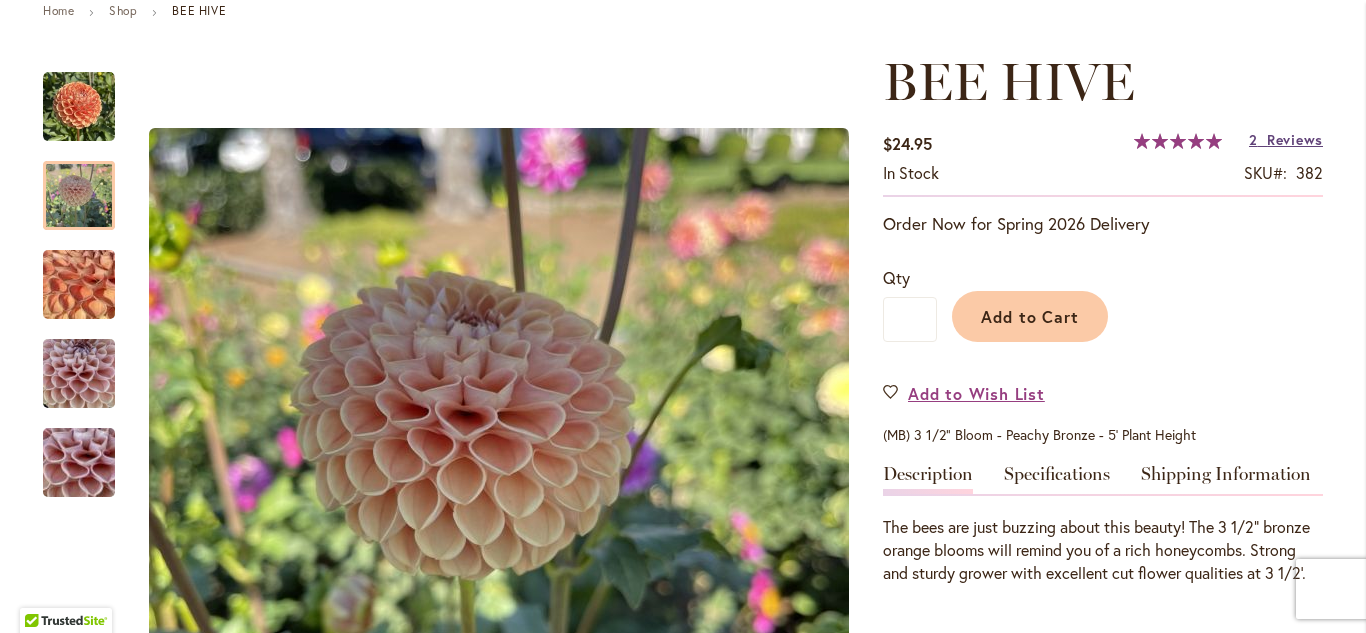 scroll, scrollTop: 0, scrollLeft: 0, axis: both 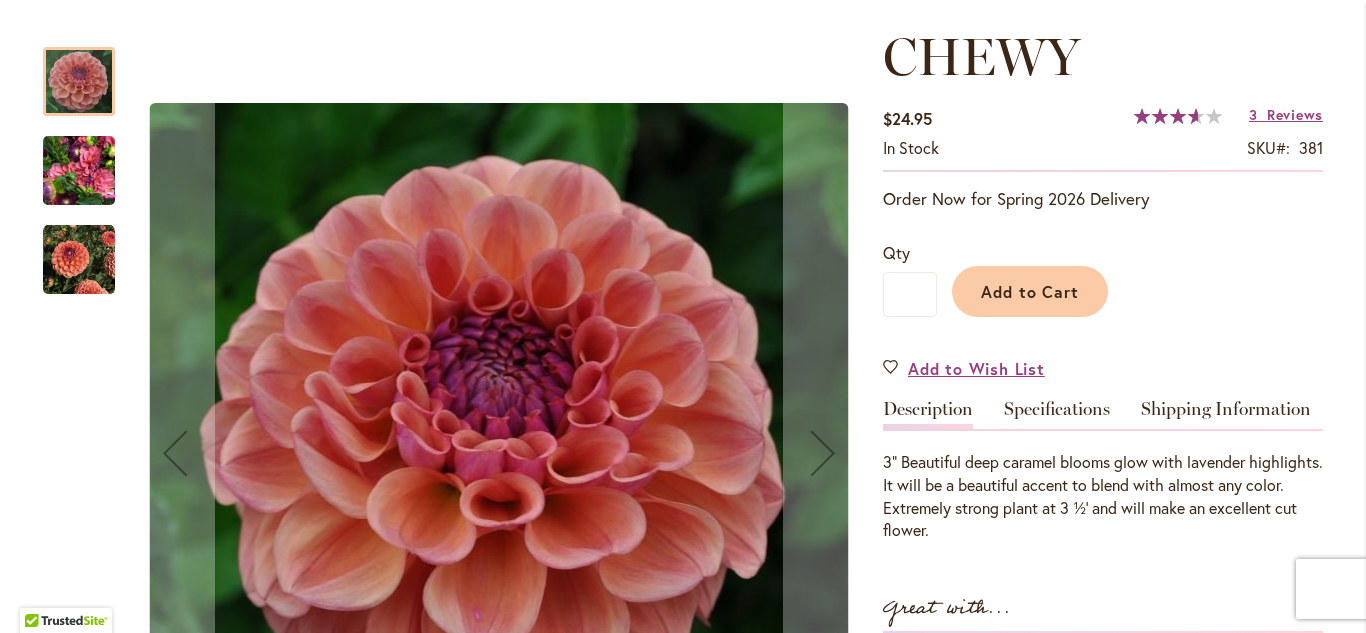 click at bounding box center [79, 171] 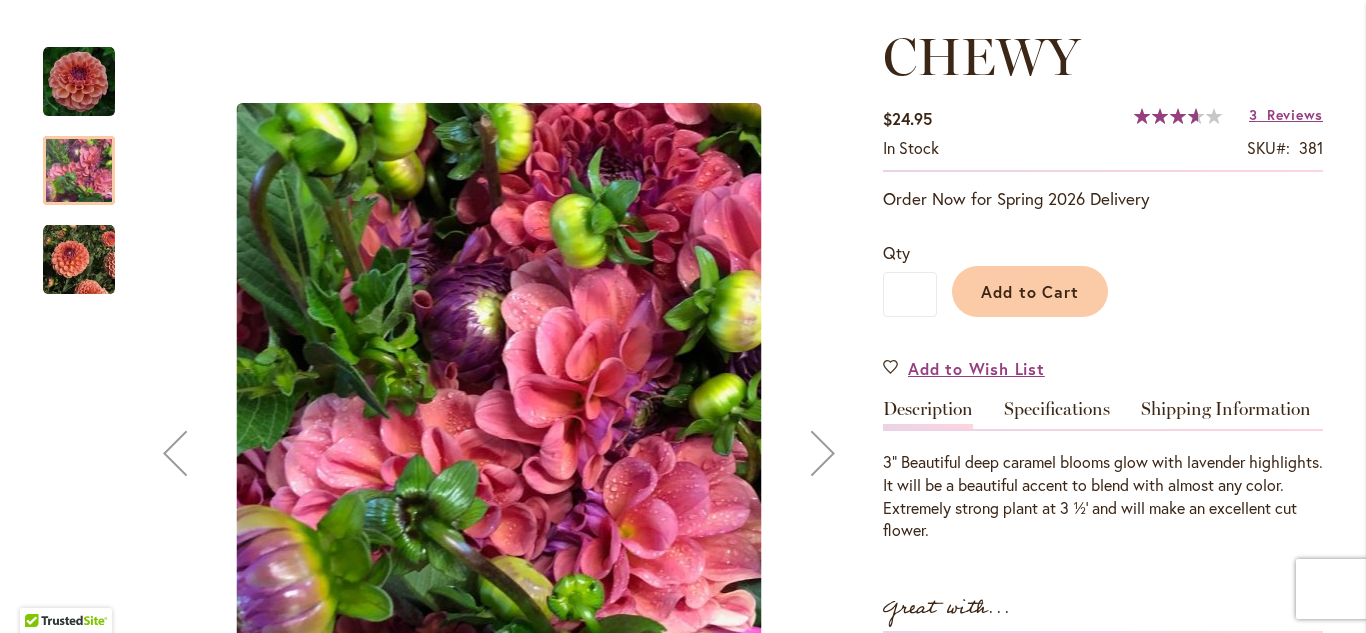 click at bounding box center [79, 260] 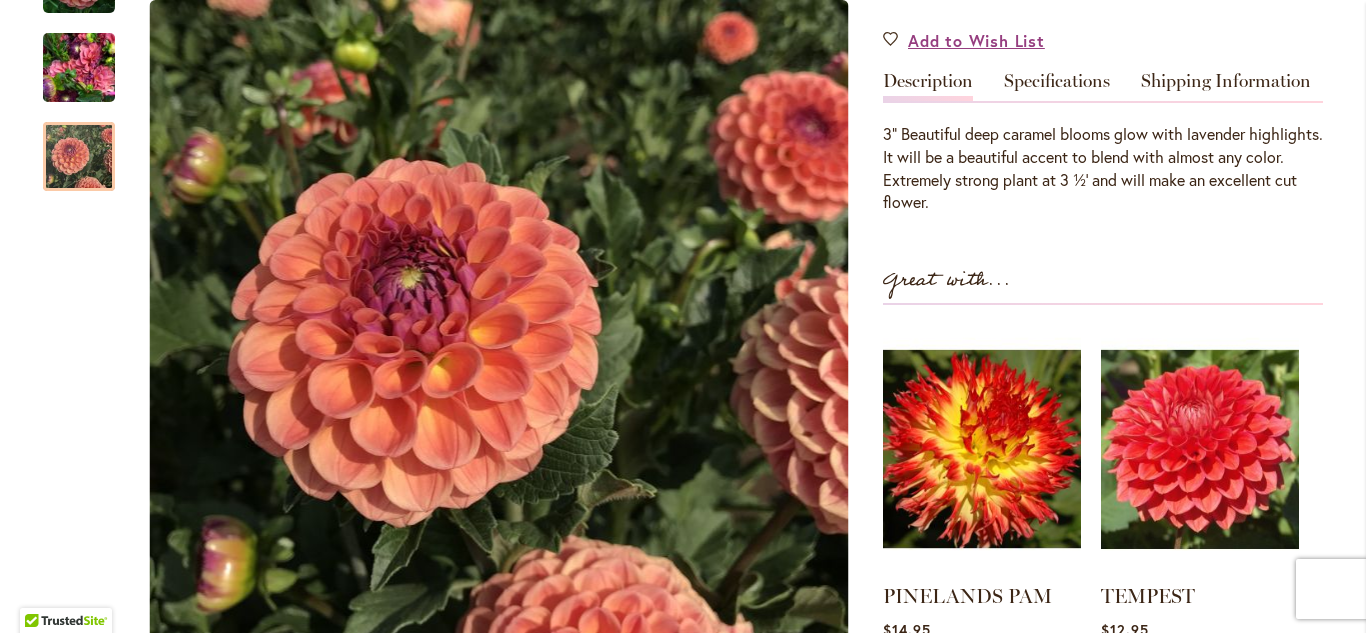 scroll, scrollTop: 610, scrollLeft: 0, axis: vertical 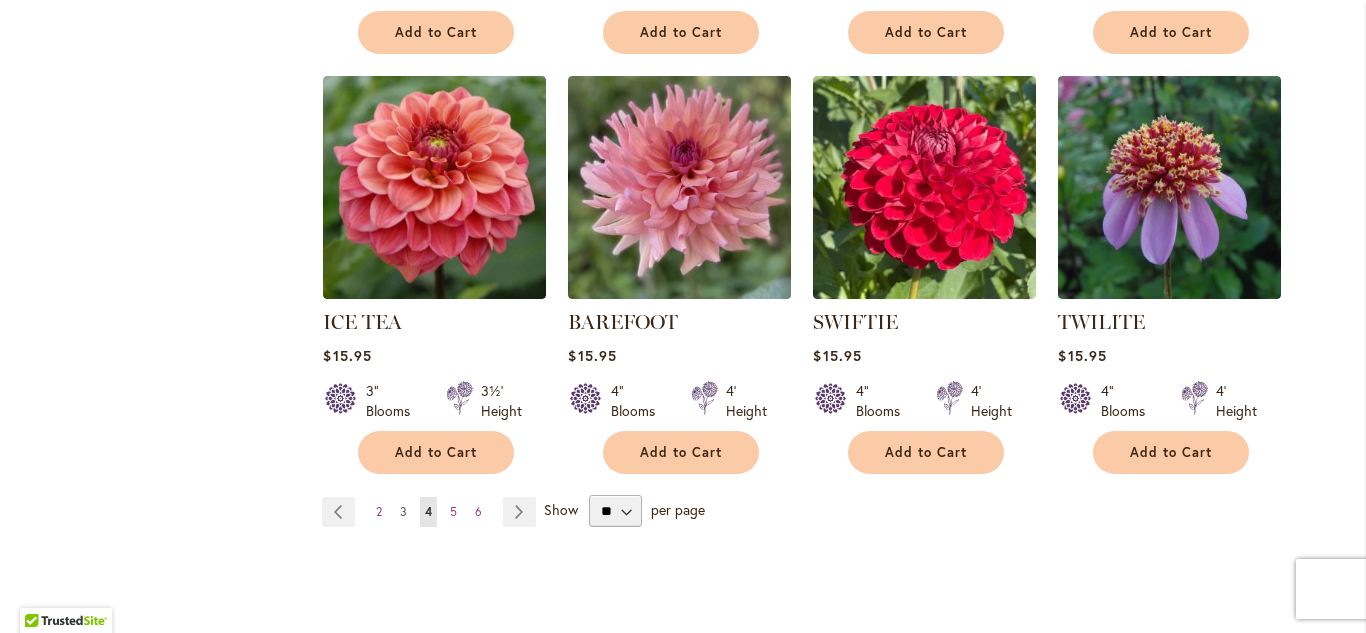 click on "3" at bounding box center [403, 511] 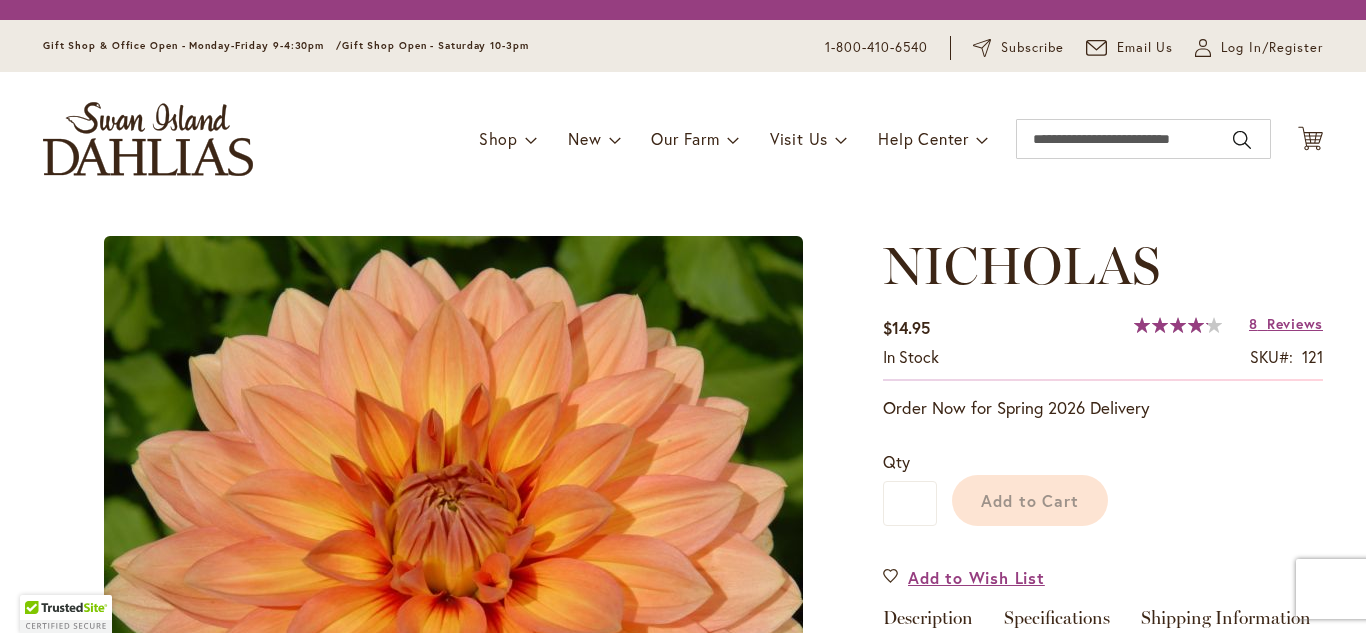 scroll, scrollTop: 0, scrollLeft: 0, axis: both 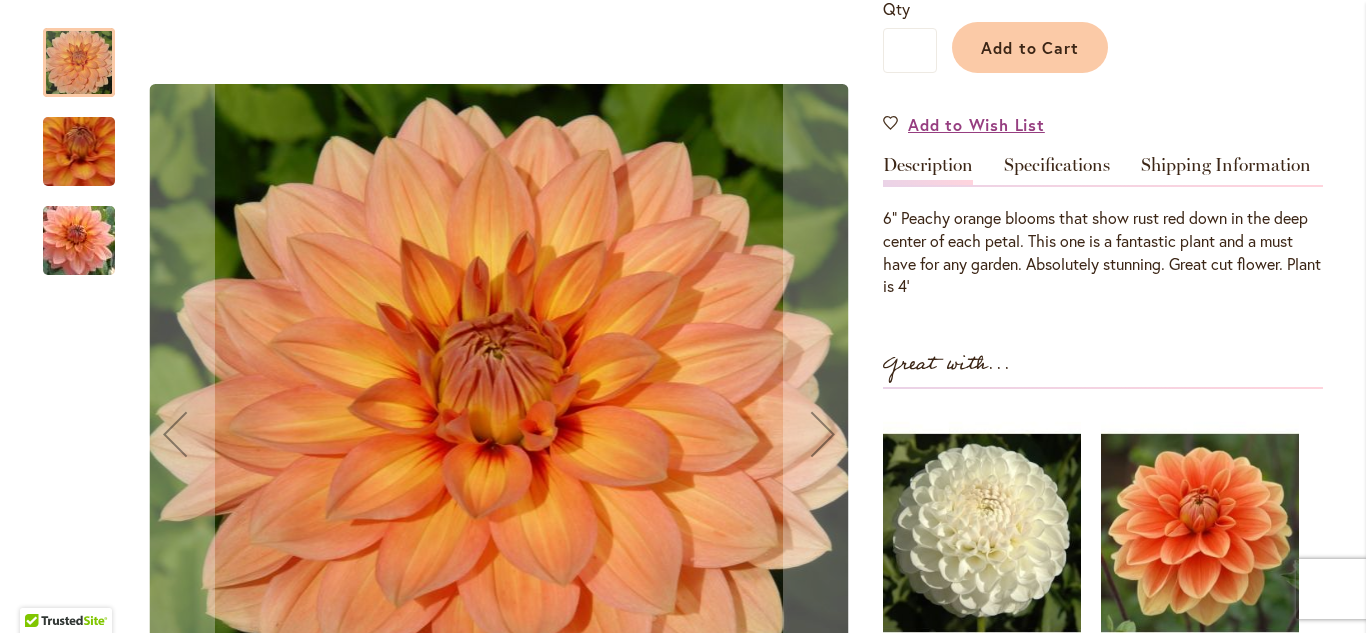 click at bounding box center (79, 240) 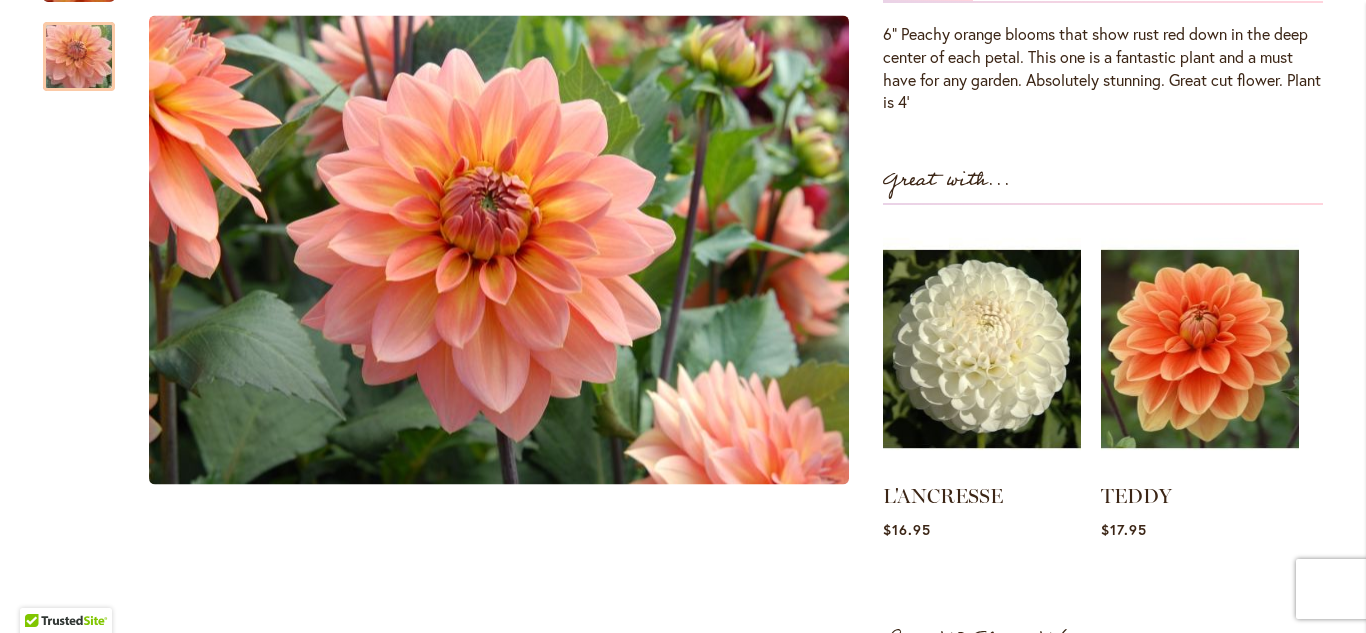 scroll, scrollTop: 695, scrollLeft: 0, axis: vertical 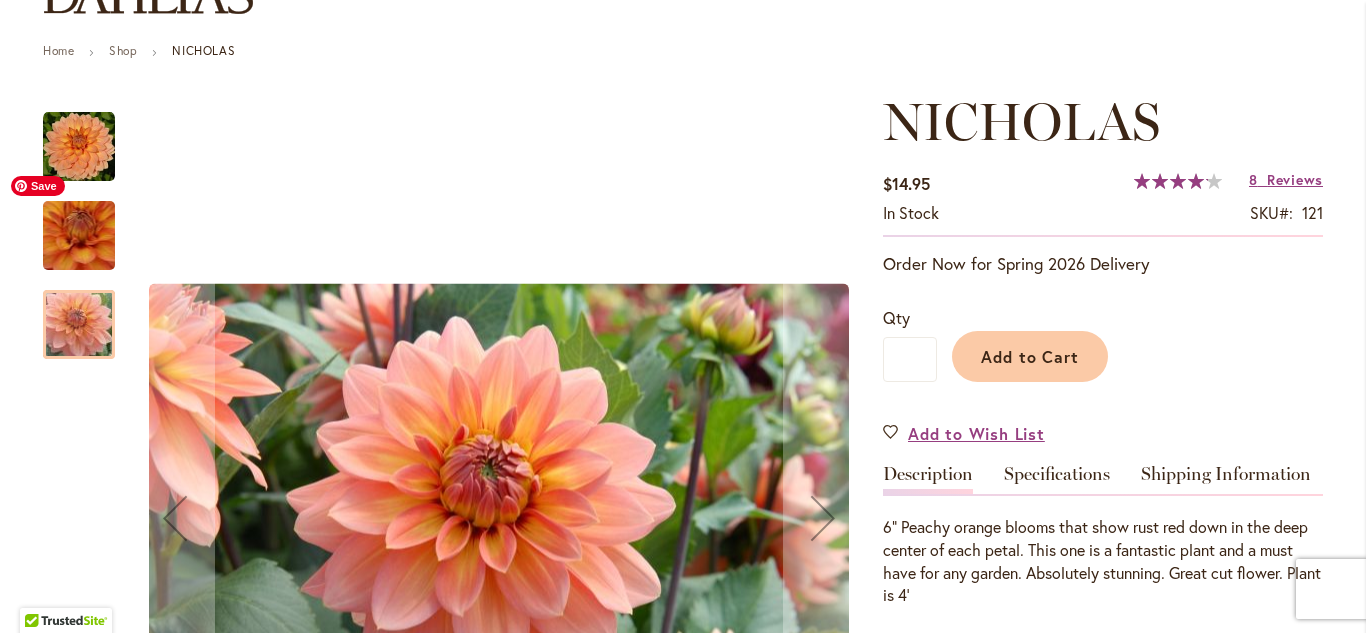click at bounding box center [79, 236] 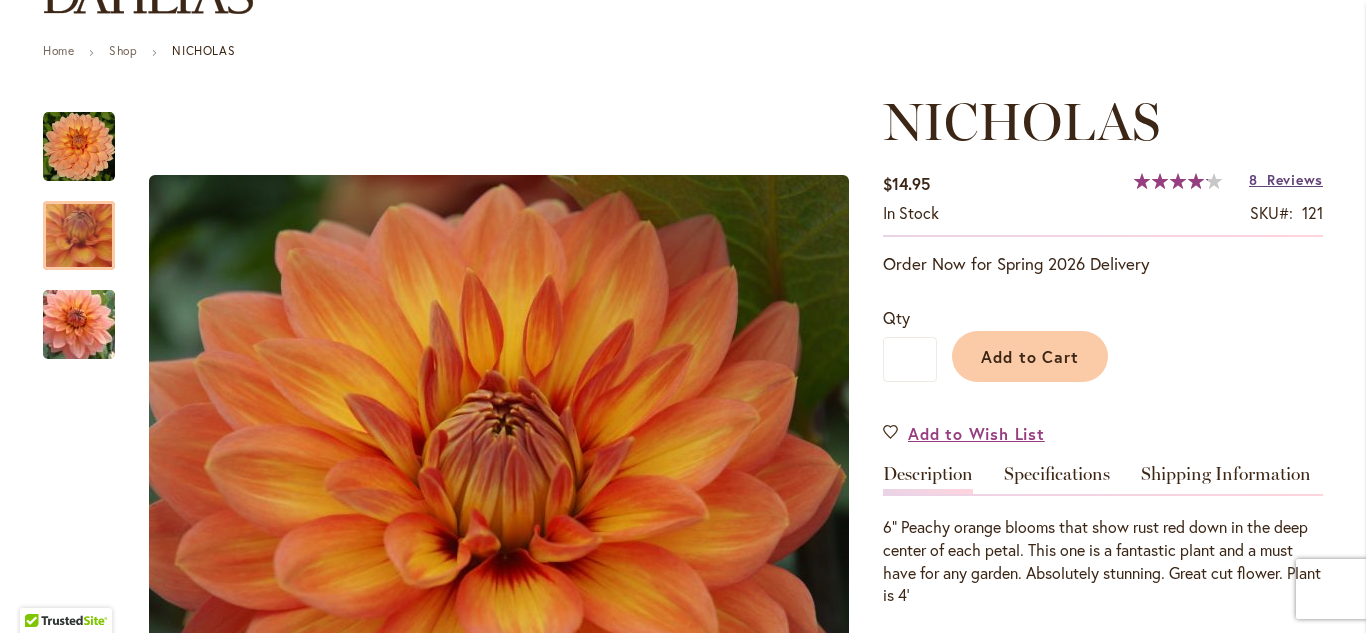 click on "8
Reviews" at bounding box center [1286, 179] 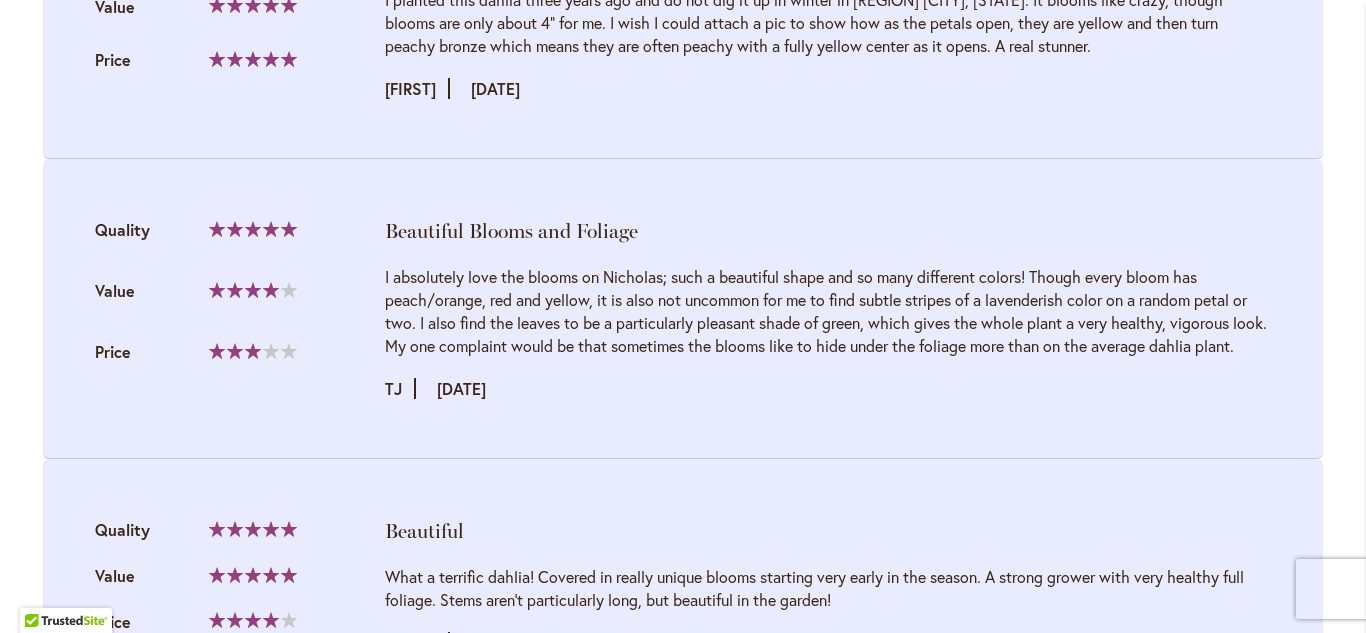 scroll, scrollTop: 2577, scrollLeft: 0, axis: vertical 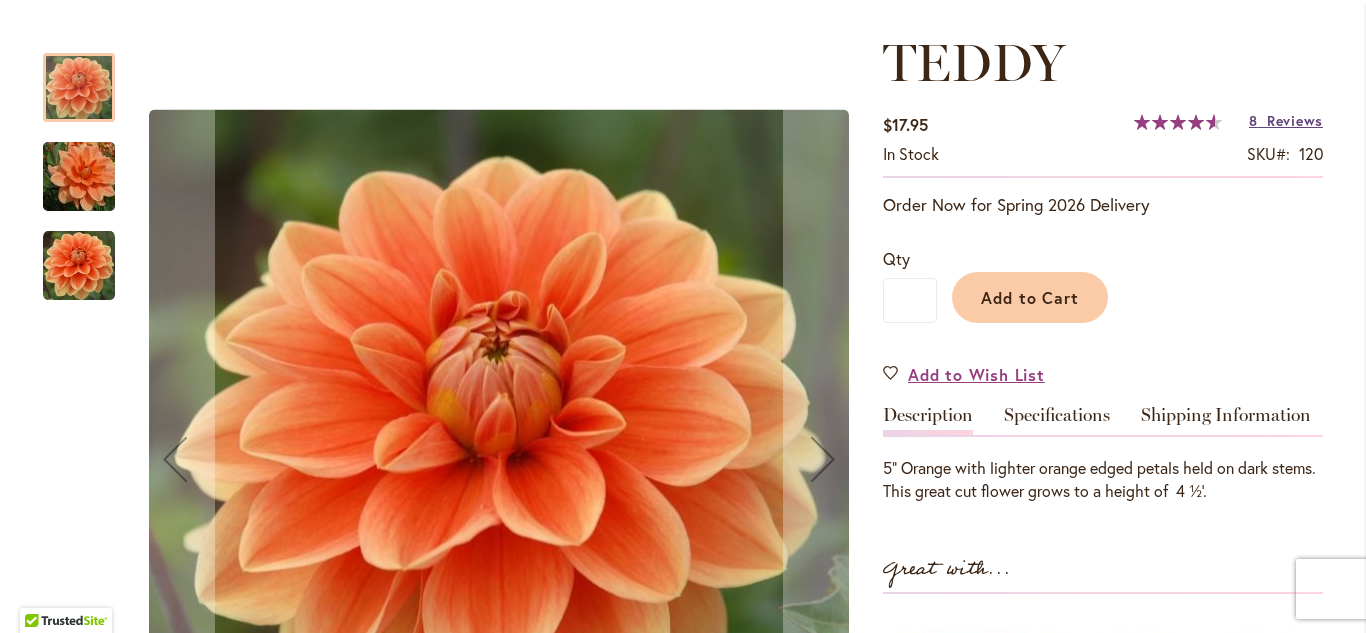 click on "Reviews" at bounding box center [1295, 120] 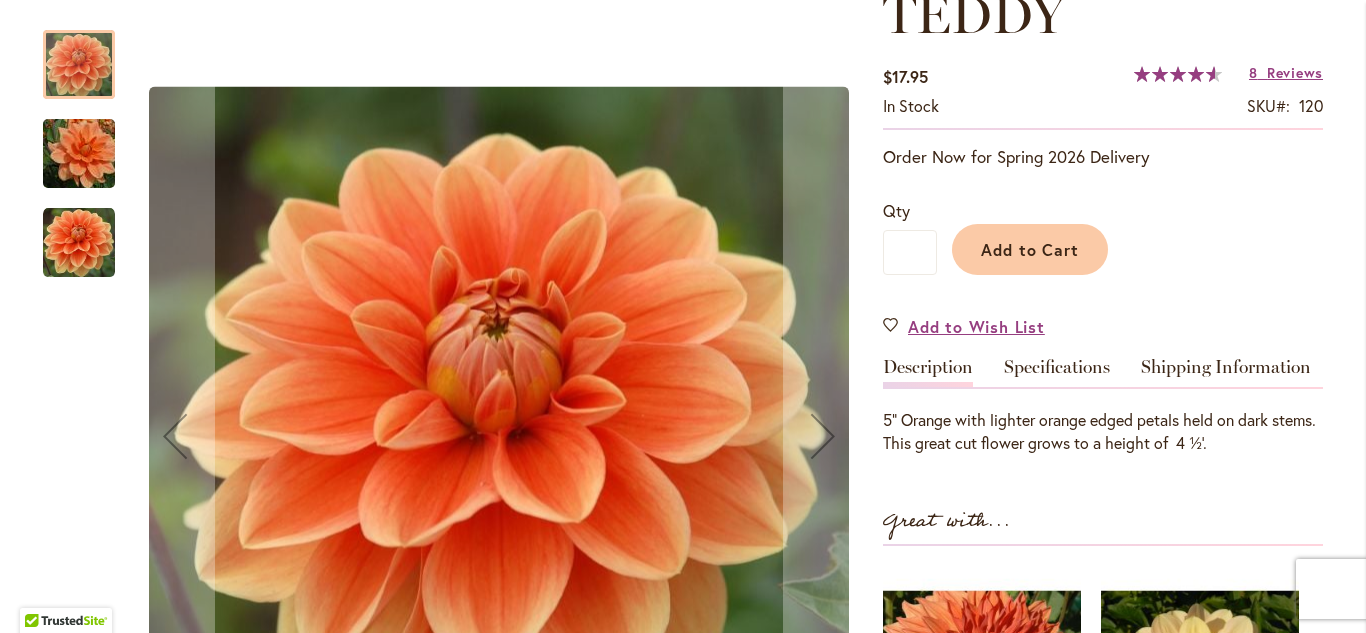 scroll, scrollTop: 293, scrollLeft: 0, axis: vertical 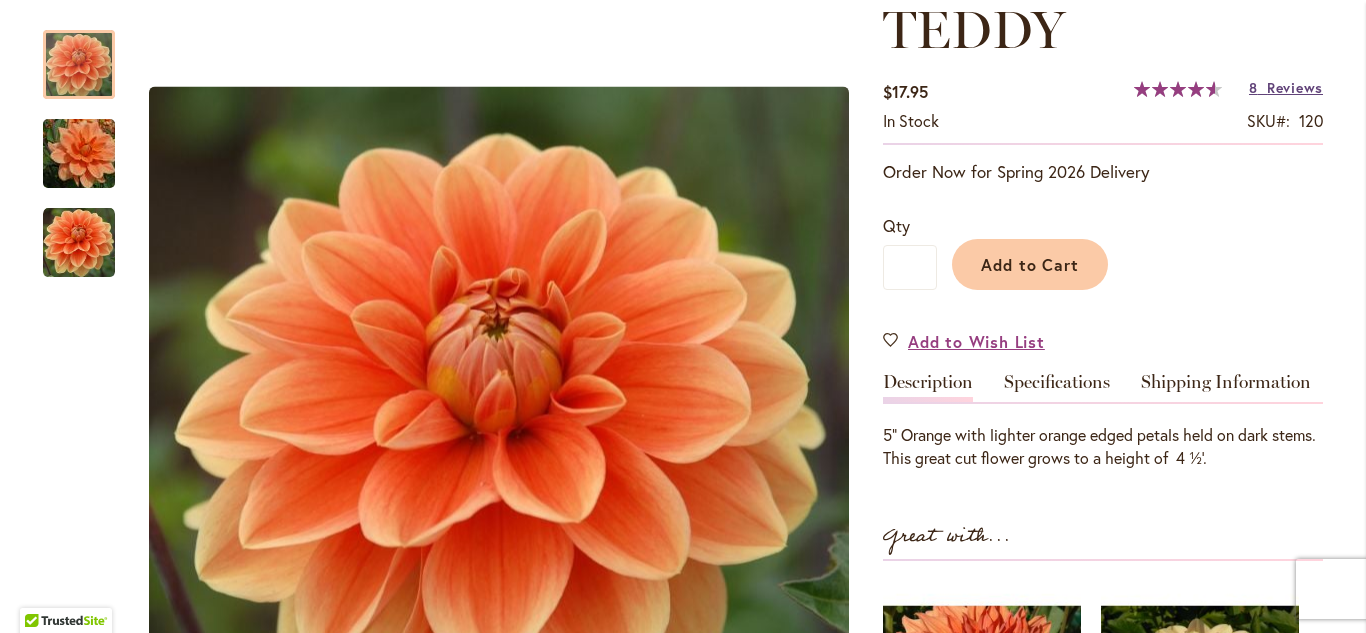 click on "Reviews" at bounding box center (1295, 87) 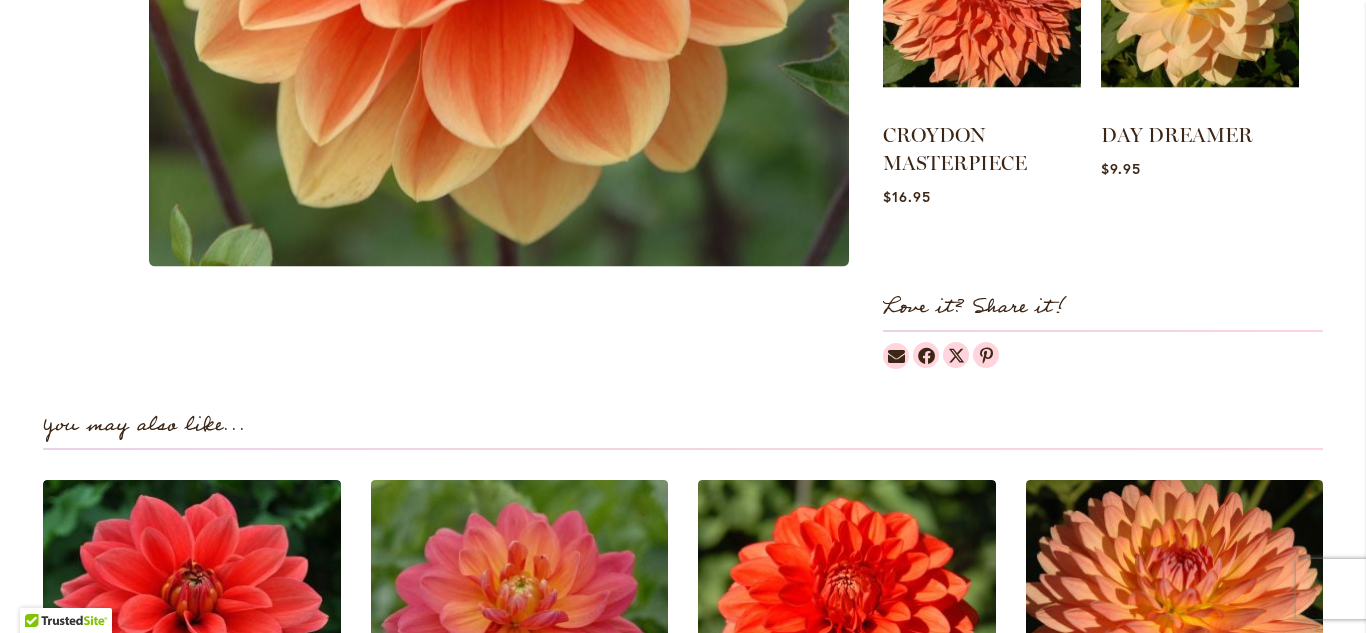 scroll, scrollTop: 1007, scrollLeft: 0, axis: vertical 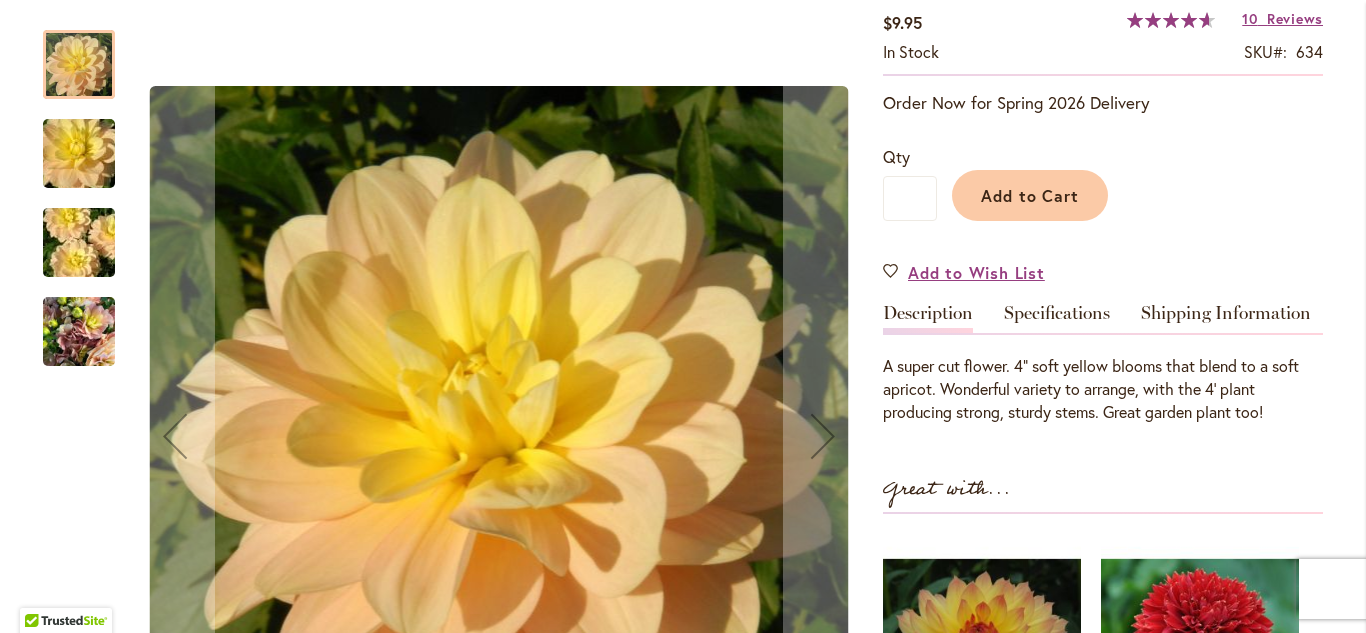 click at bounding box center [79, 332] 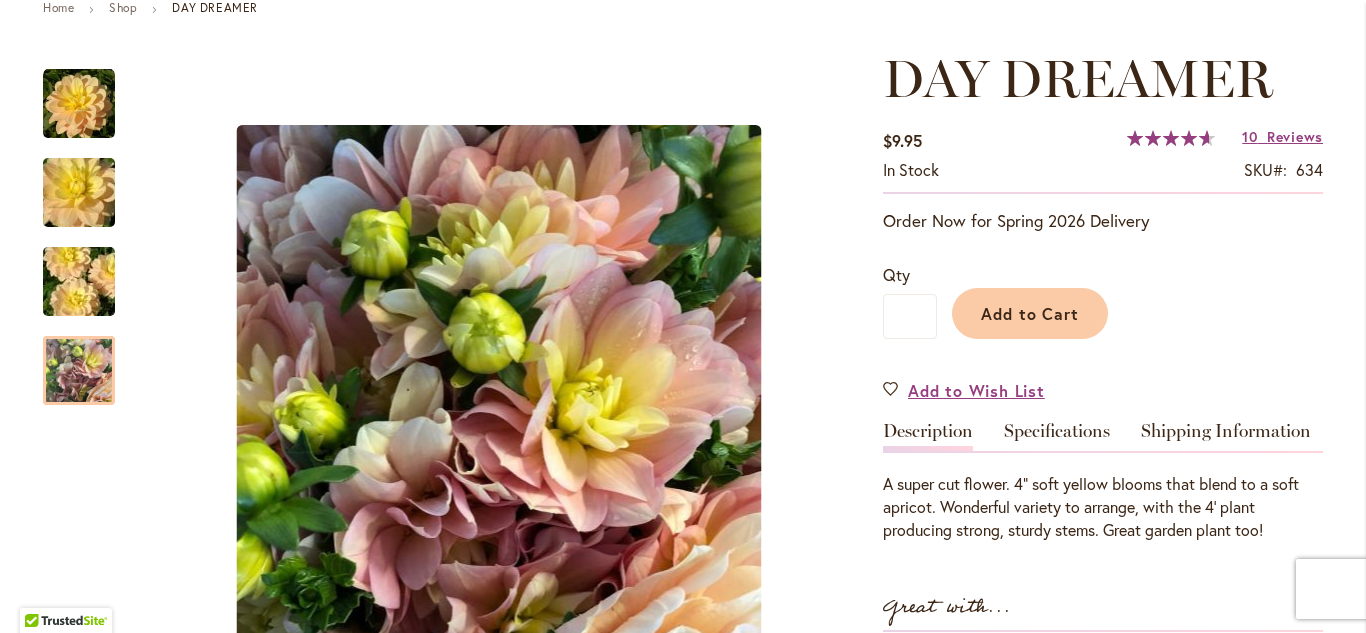 scroll, scrollTop: 204, scrollLeft: 0, axis: vertical 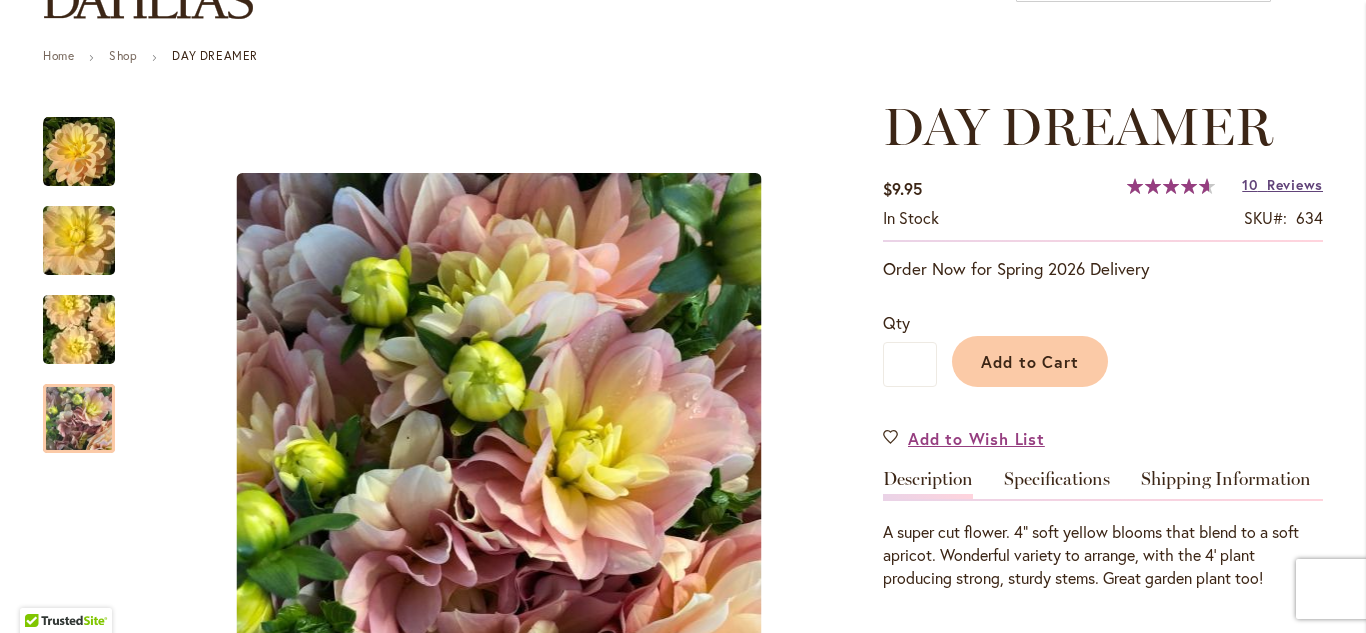 click on "Reviews" at bounding box center [1295, 184] 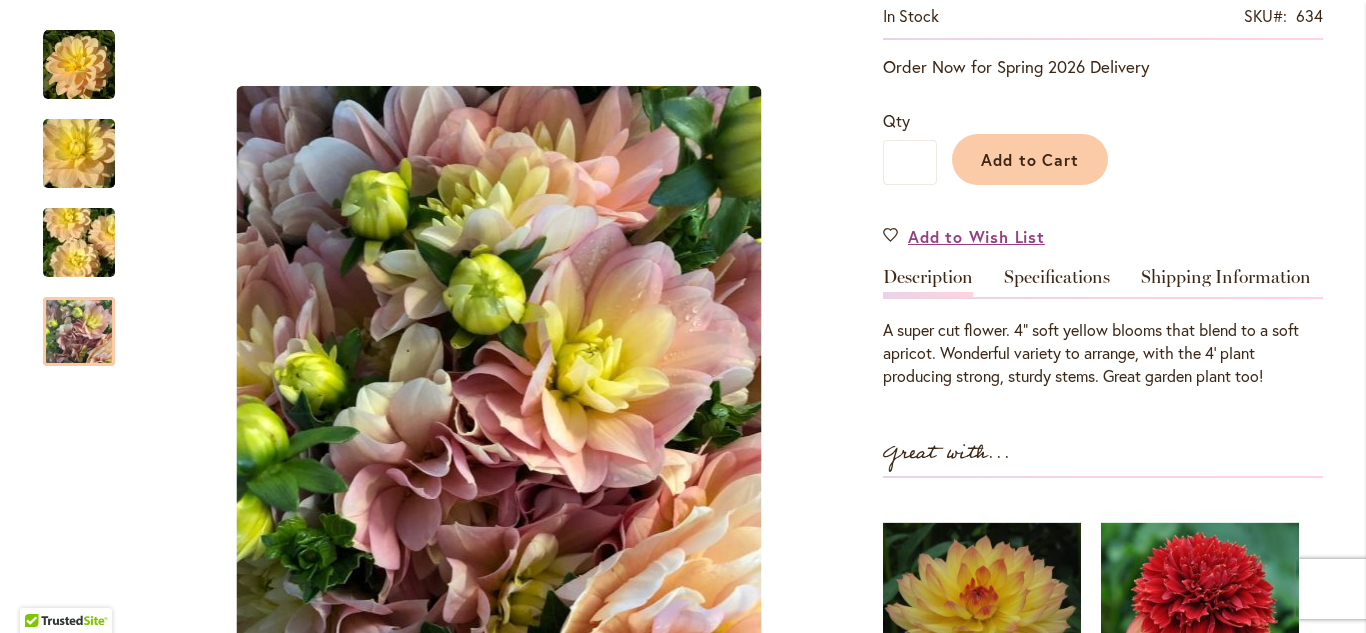 scroll, scrollTop: 397, scrollLeft: 0, axis: vertical 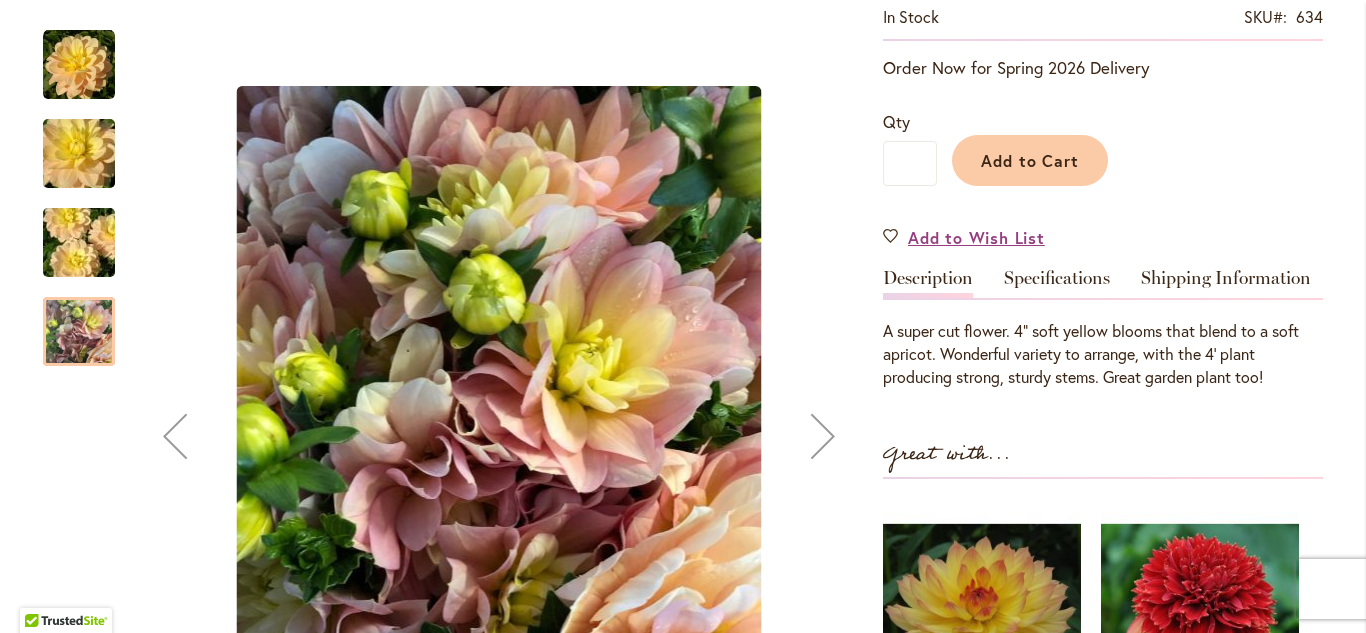click at bounding box center [79, 243] 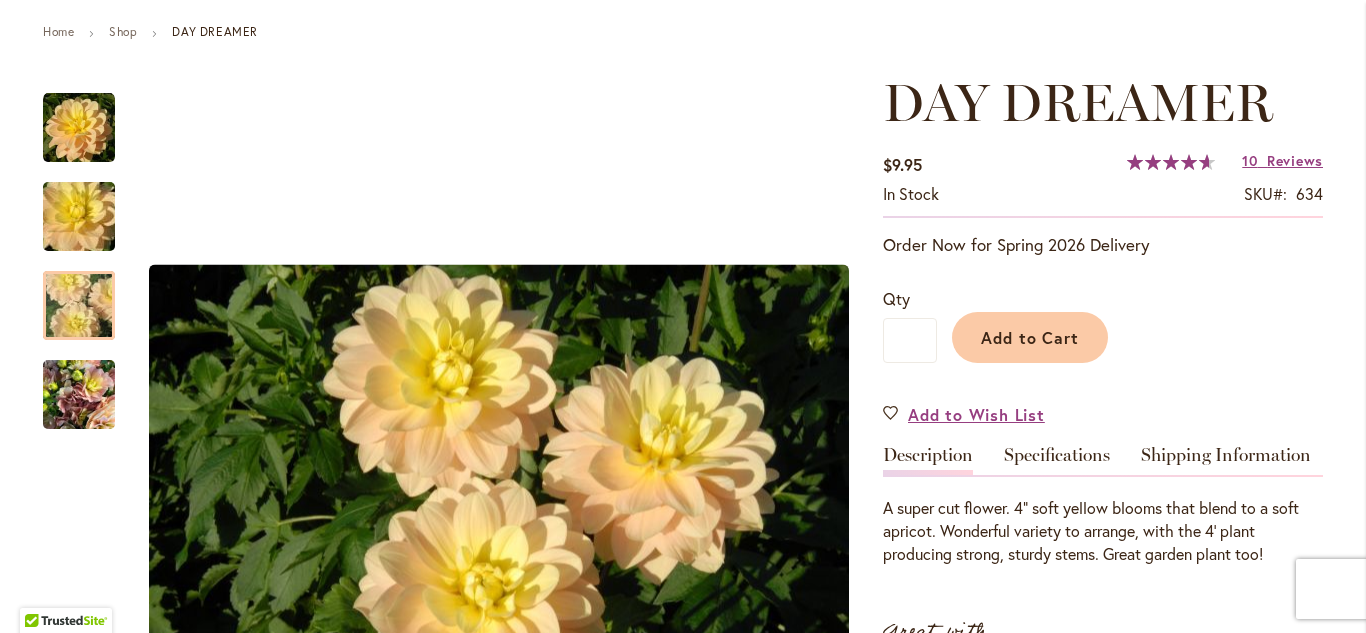 scroll, scrollTop: 219, scrollLeft: 0, axis: vertical 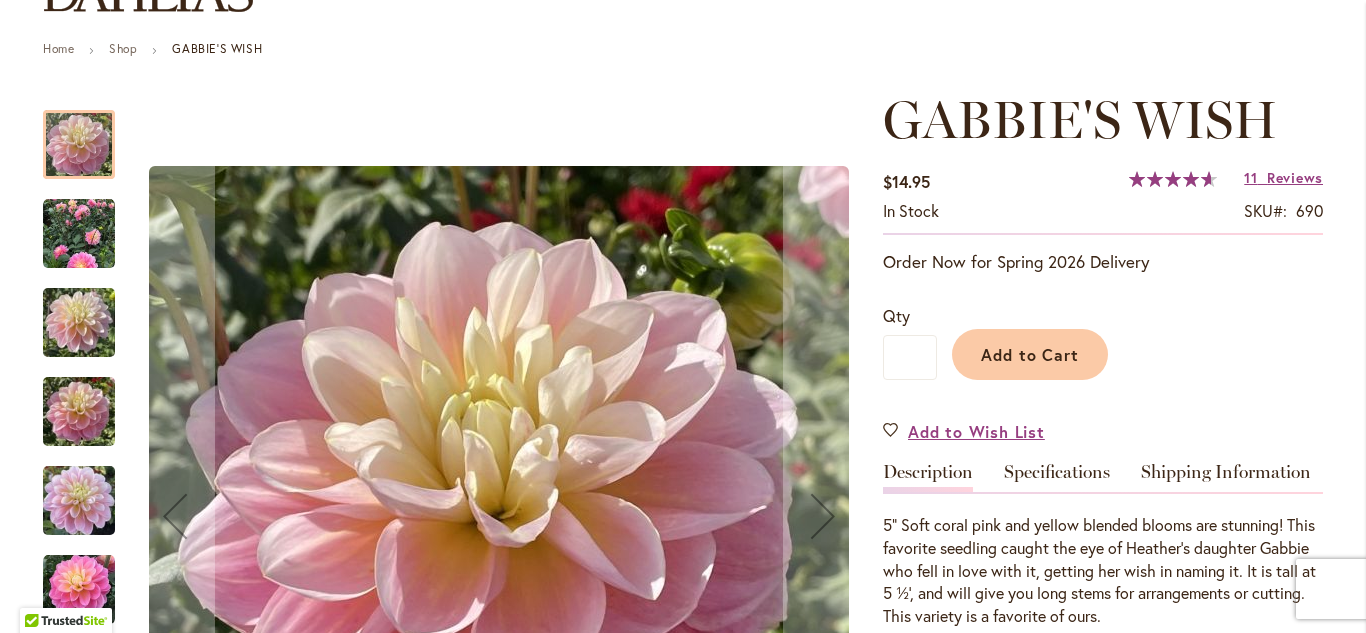 click at bounding box center [79, 501] 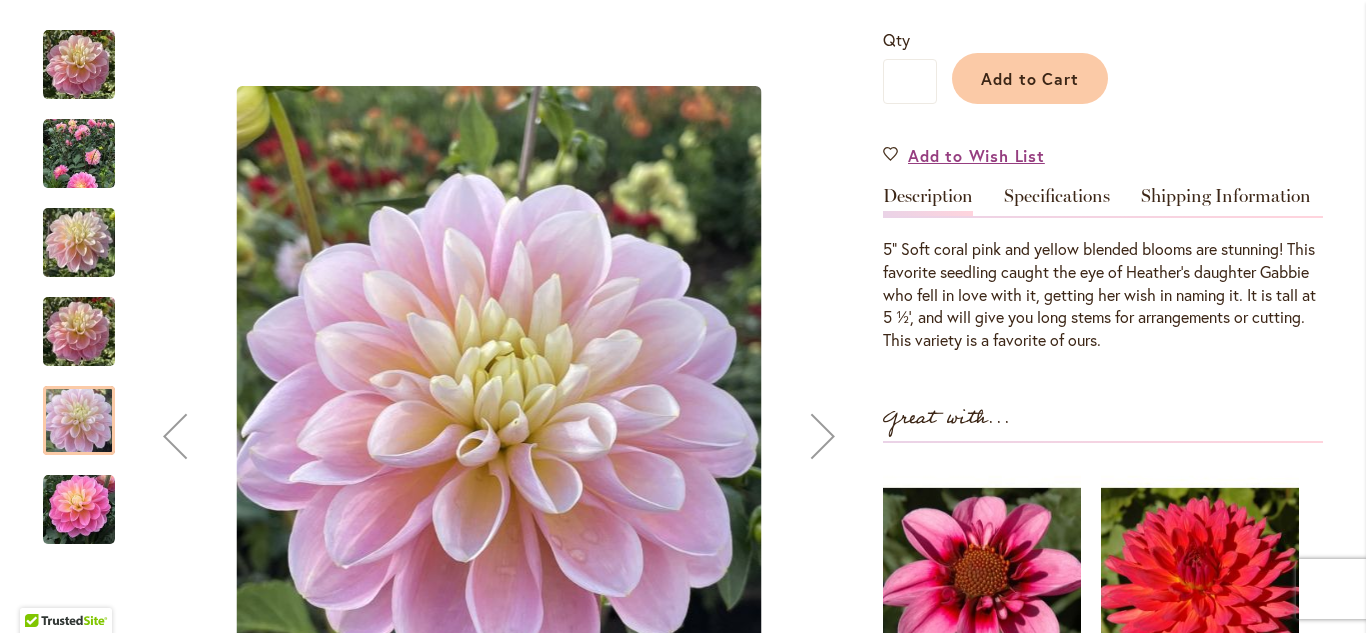 scroll, scrollTop: 489, scrollLeft: 0, axis: vertical 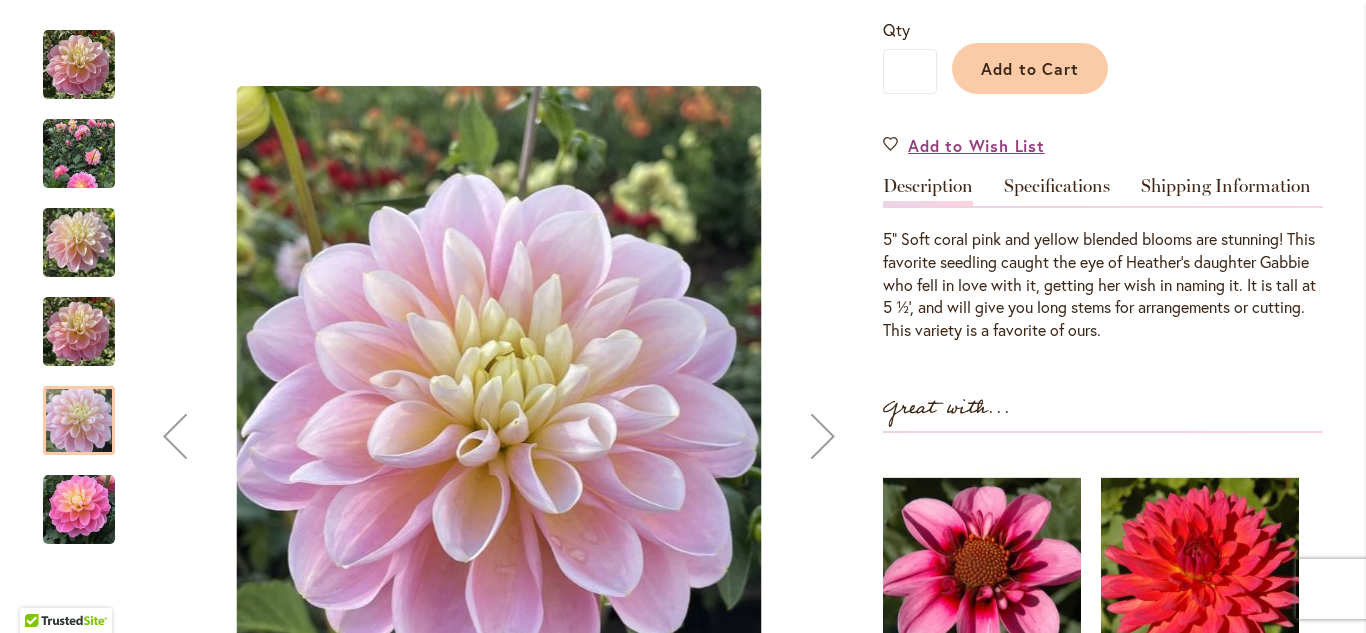 click at bounding box center (79, 510) 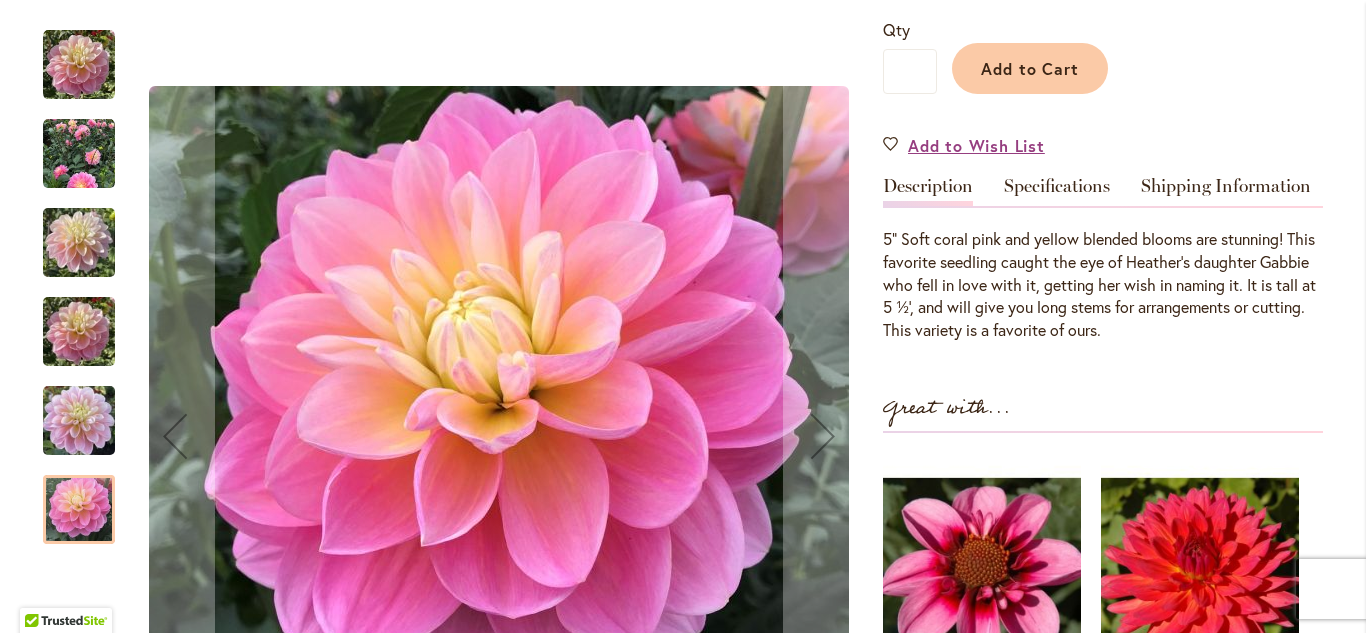 click at bounding box center (79, 421) 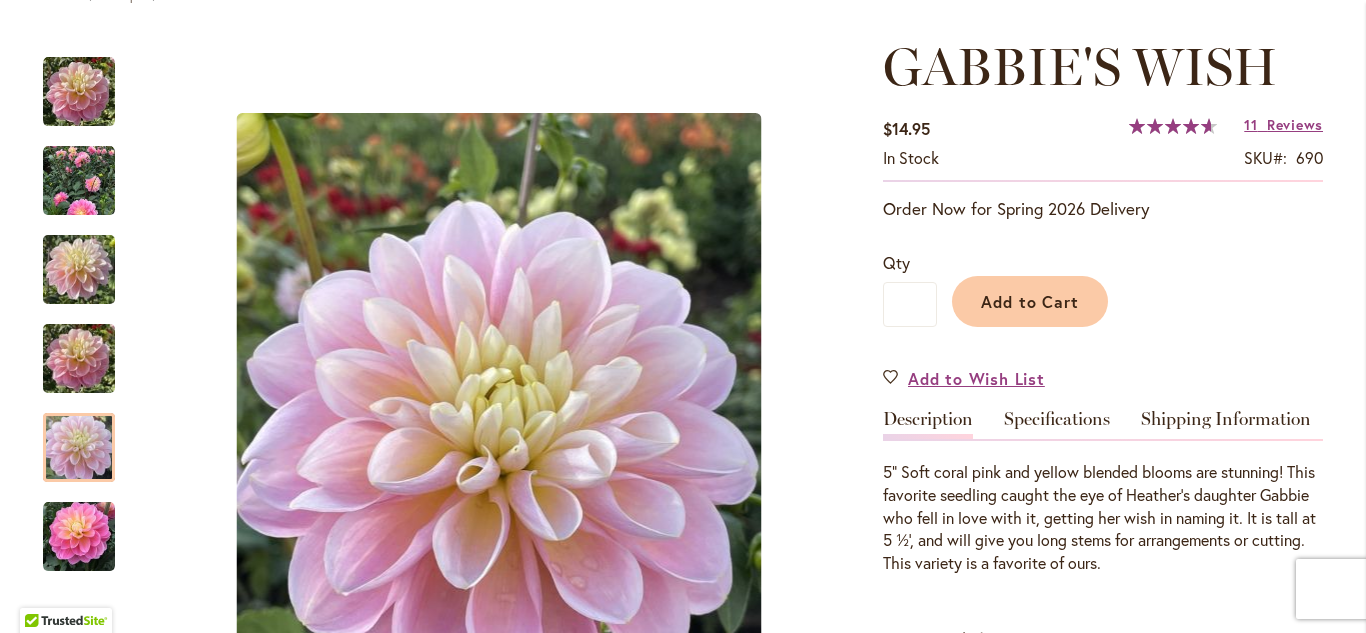 scroll, scrollTop: 255, scrollLeft: 0, axis: vertical 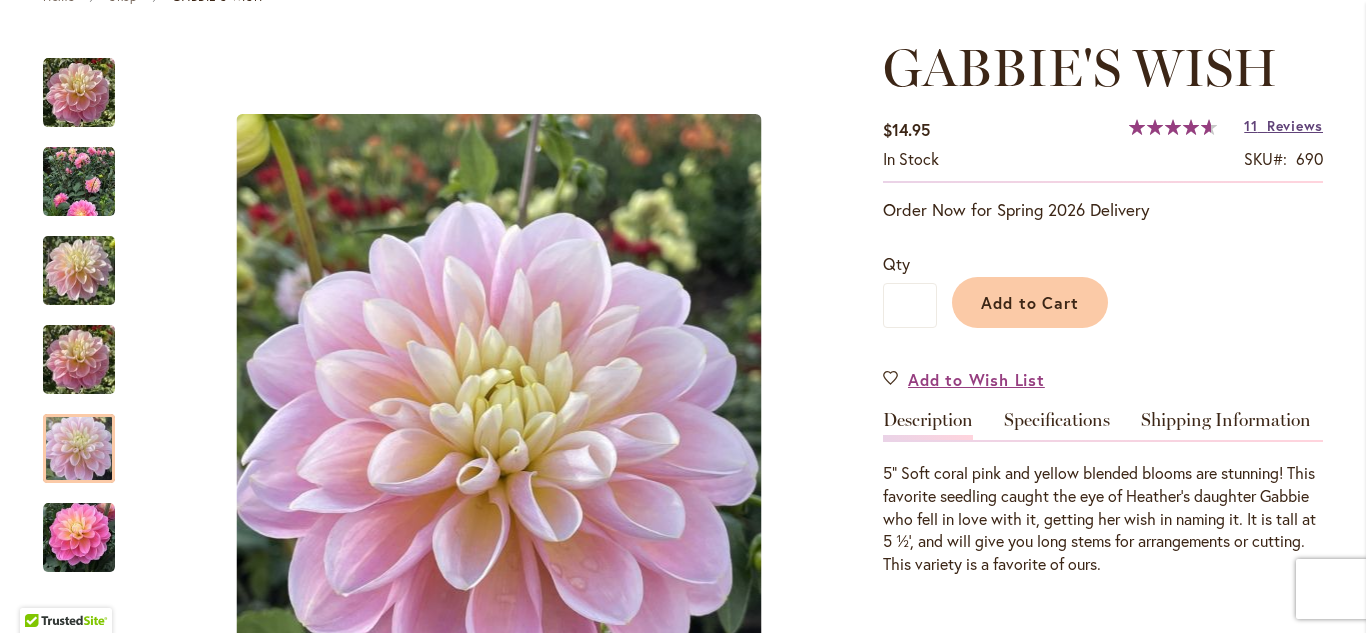 click on "Reviews" at bounding box center [1295, 125] 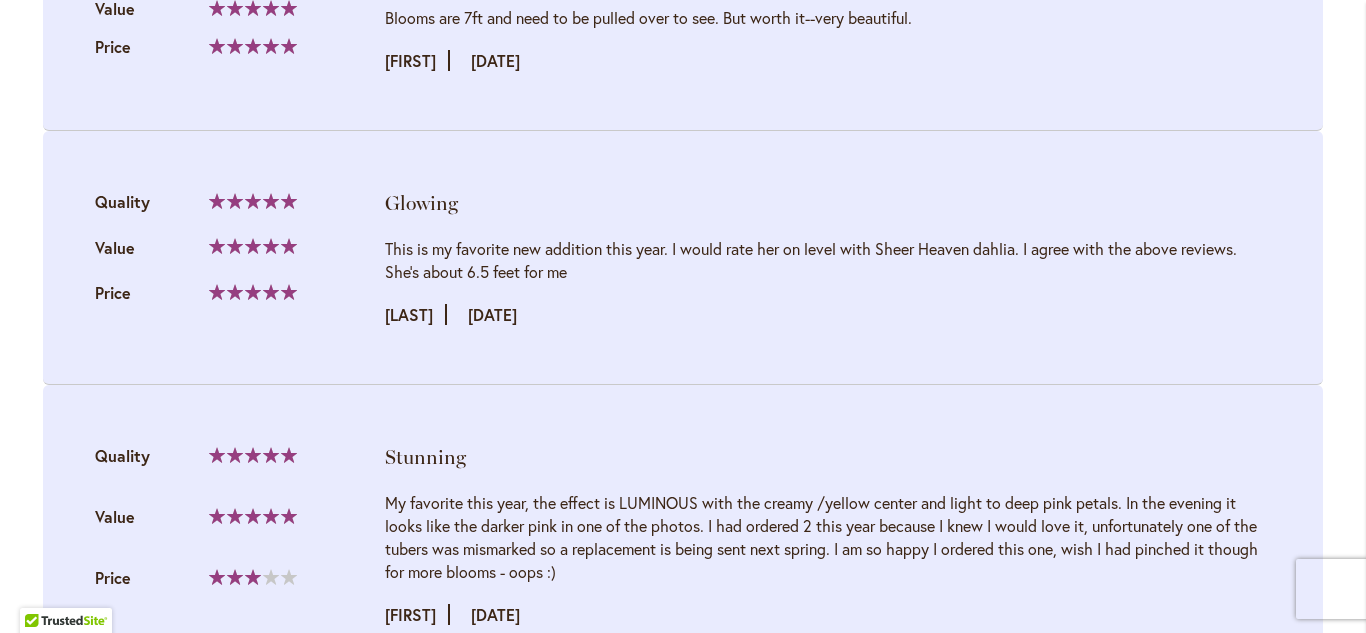 scroll, scrollTop: 3159, scrollLeft: 0, axis: vertical 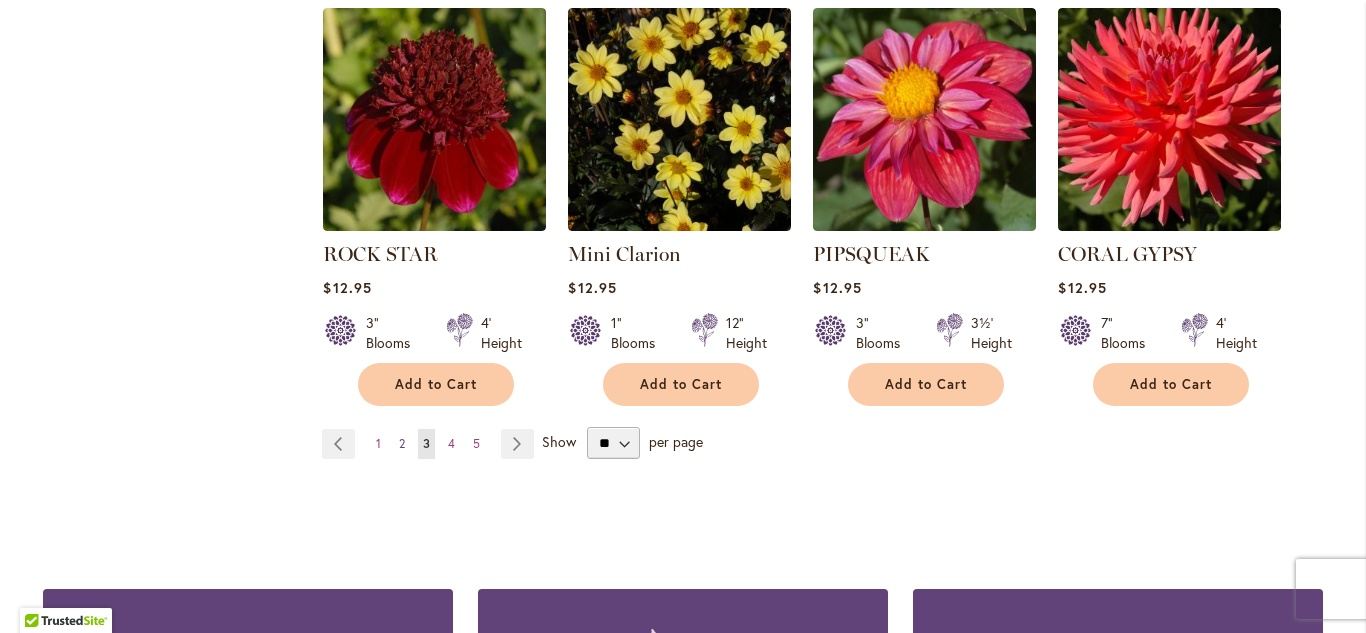 click on "Page
2" at bounding box center (402, 444) 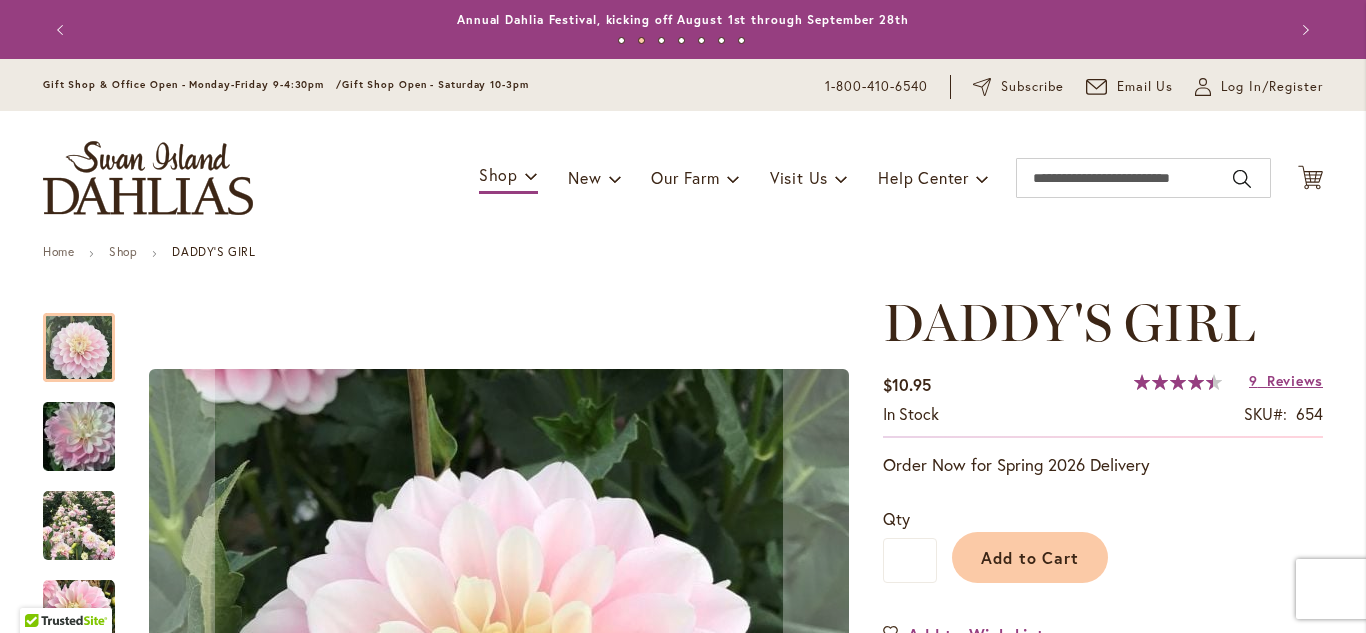 scroll, scrollTop: 0, scrollLeft: 0, axis: both 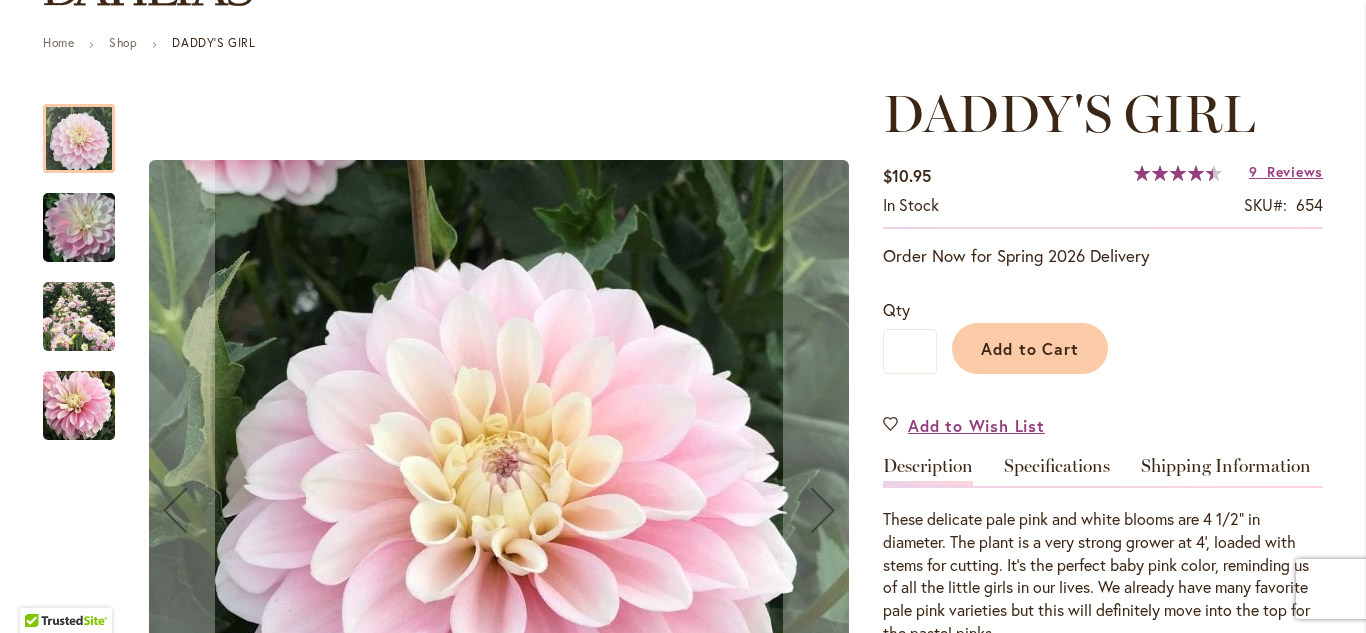 click at bounding box center (79, 317) 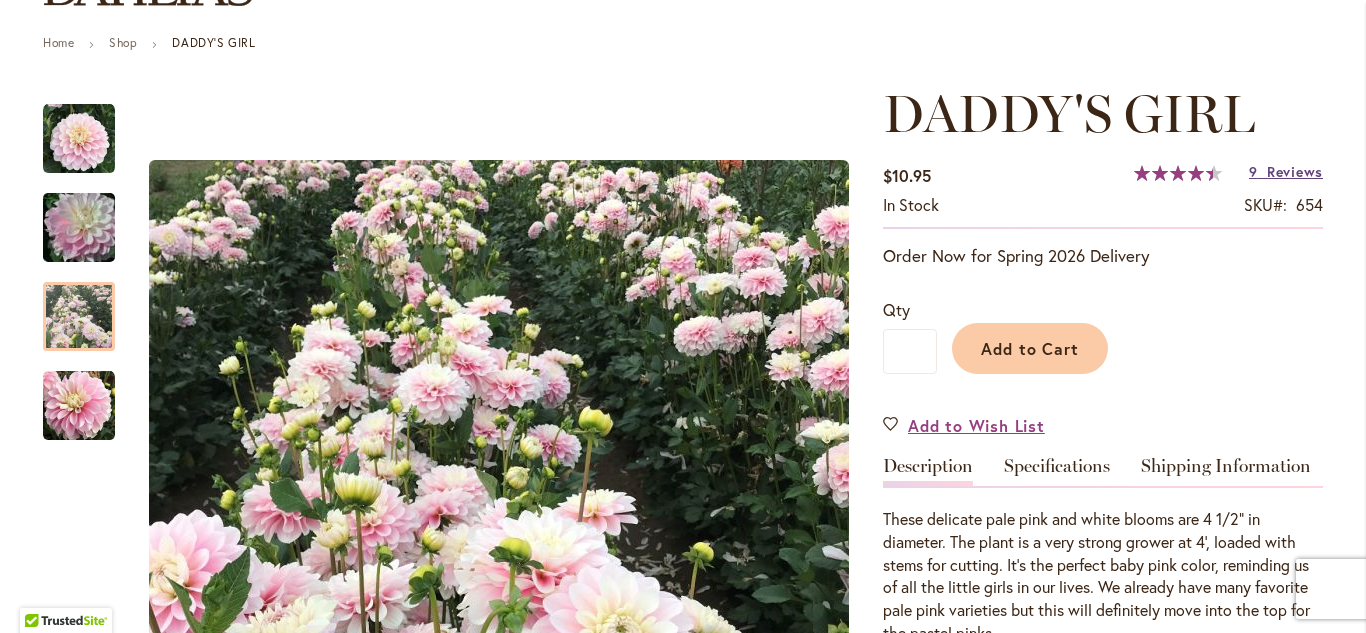 click on "9
Reviews" at bounding box center [1286, 171] 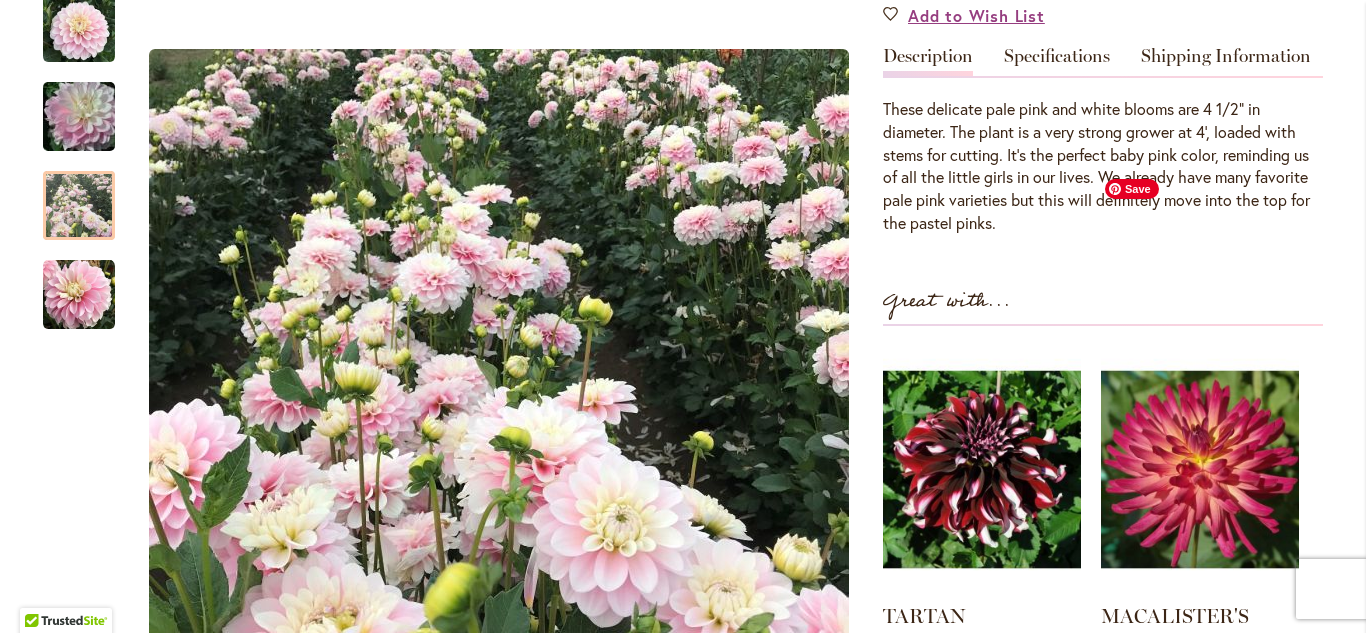 scroll, scrollTop: 602, scrollLeft: 0, axis: vertical 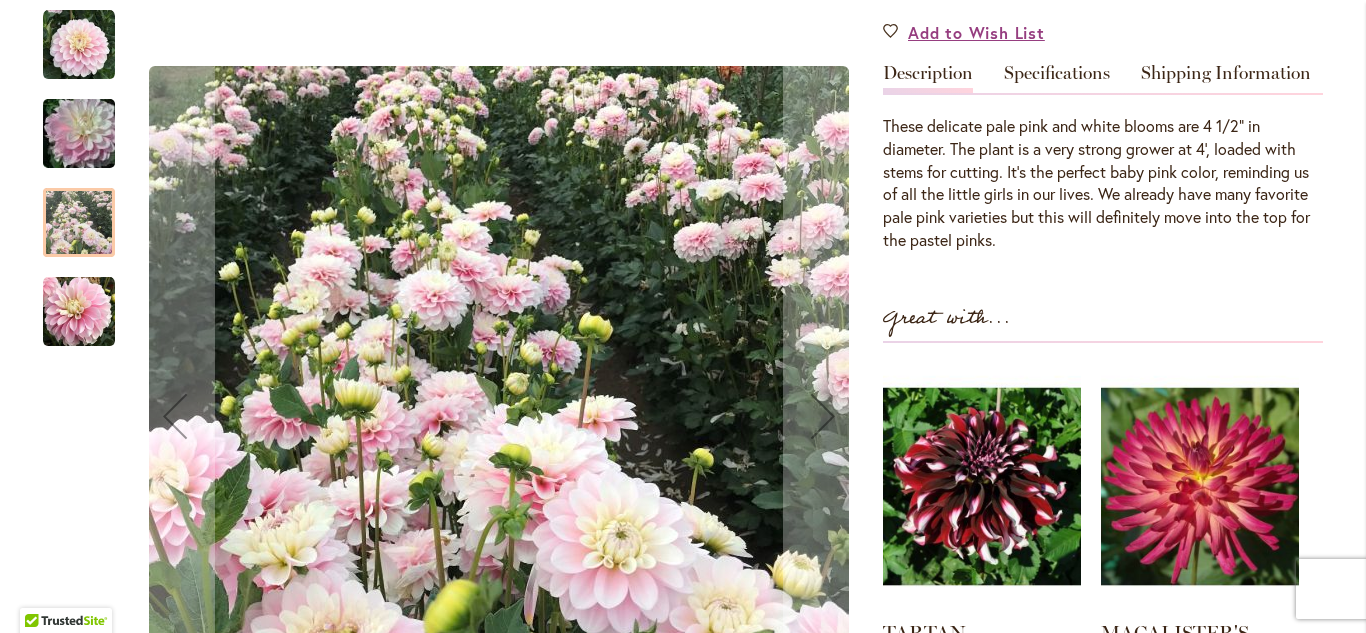 click at bounding box center (79, 133) 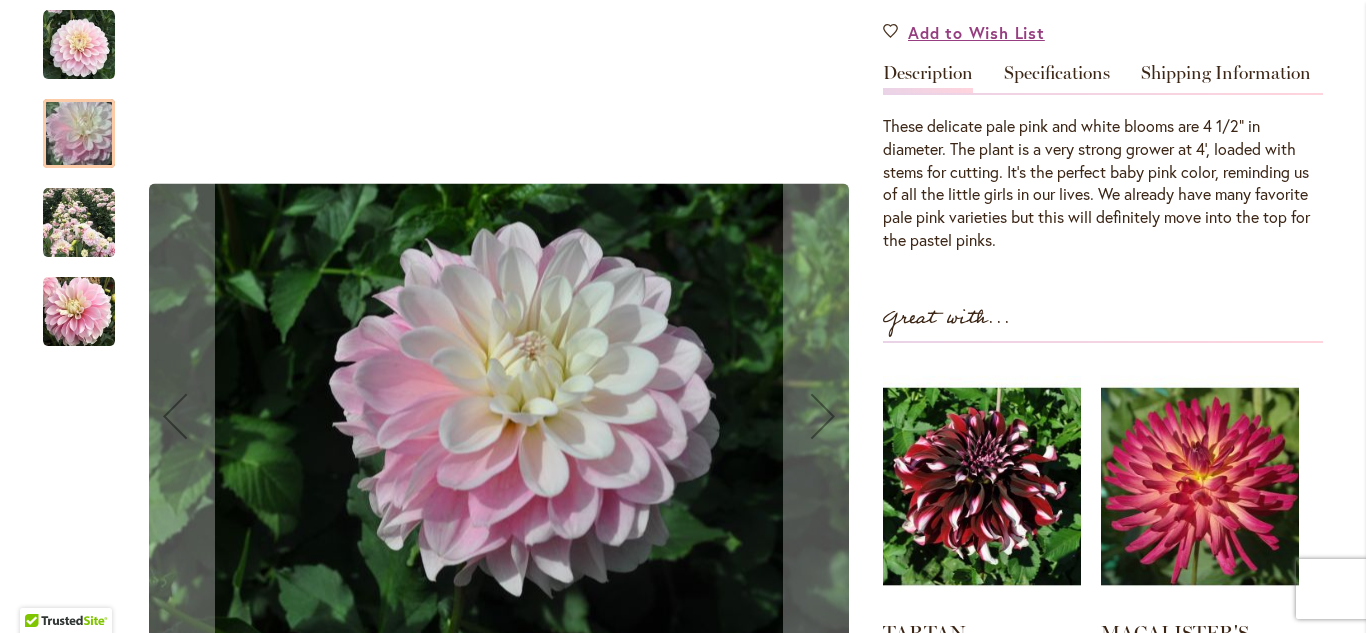 click at bounding box center [79, 44] 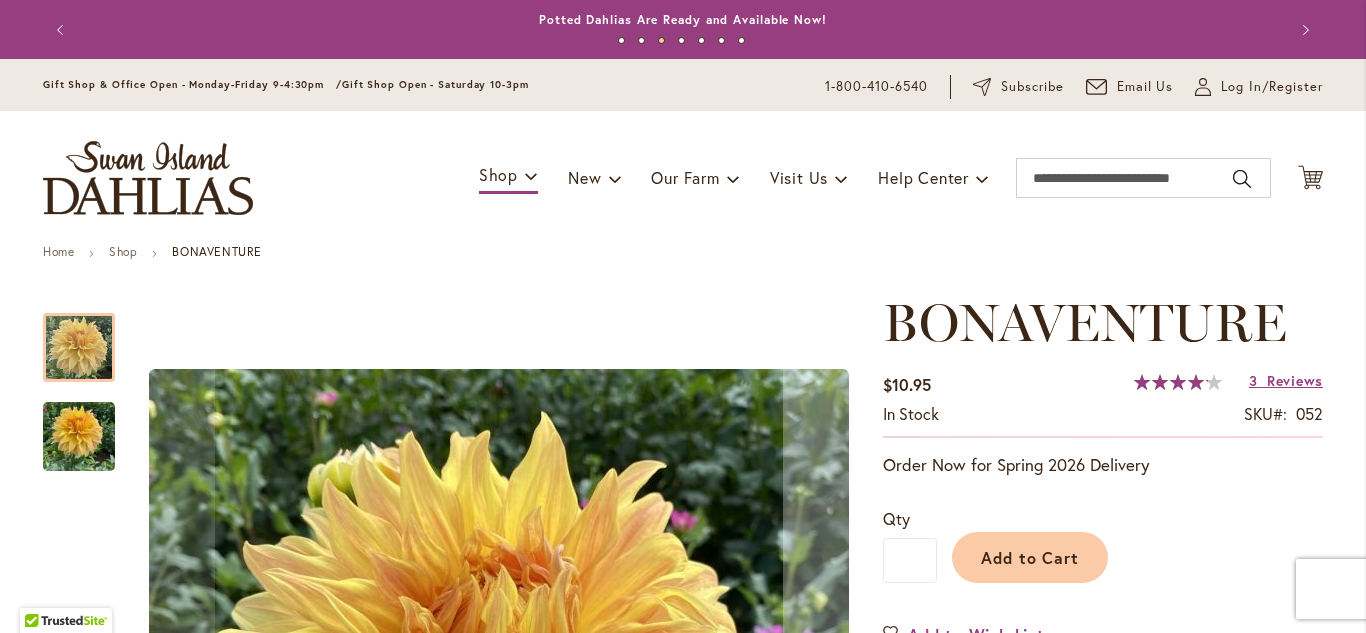 scroll, scrollTop: 0, scrollLeft: 0, axis: both 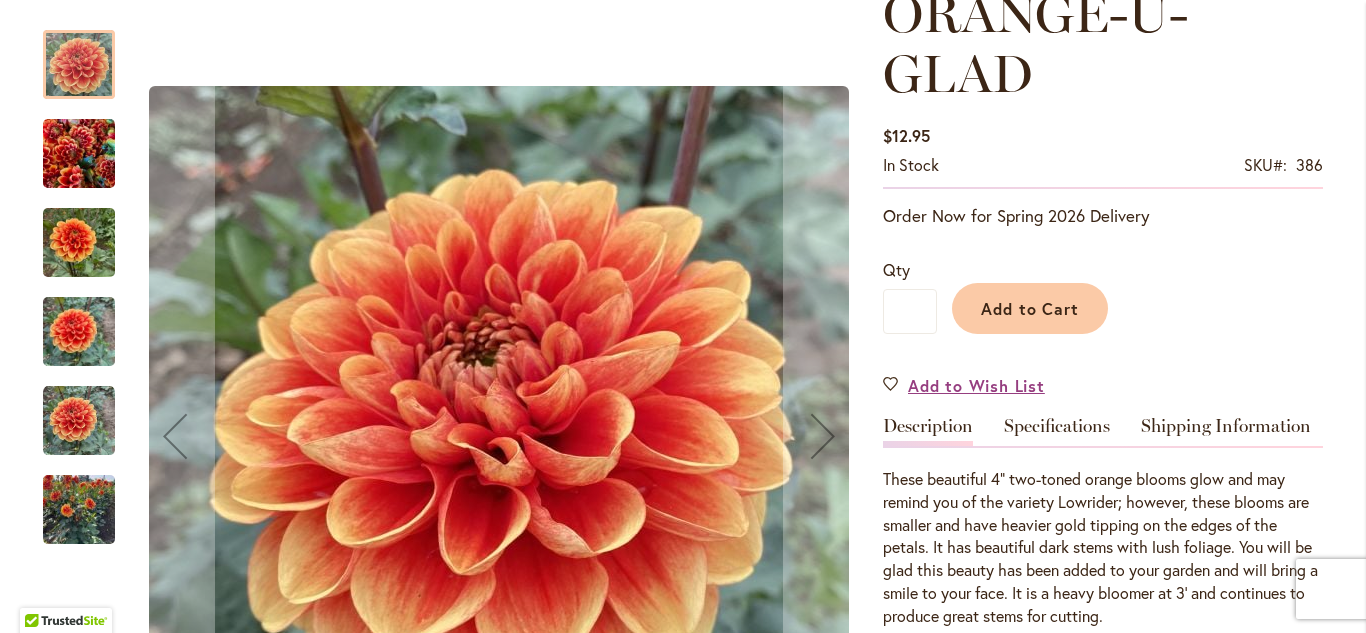click at bounding box center (79, 510) 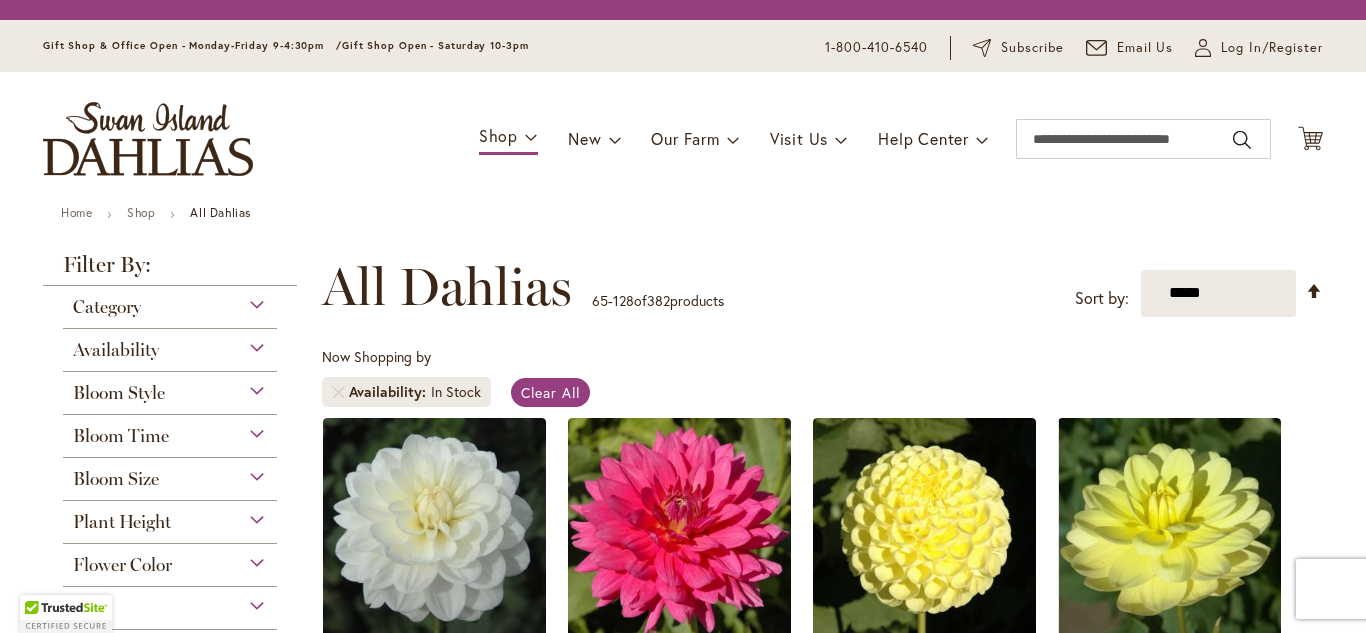 scroll, scrollTop: 0, scrollLeft: 0, axis: both 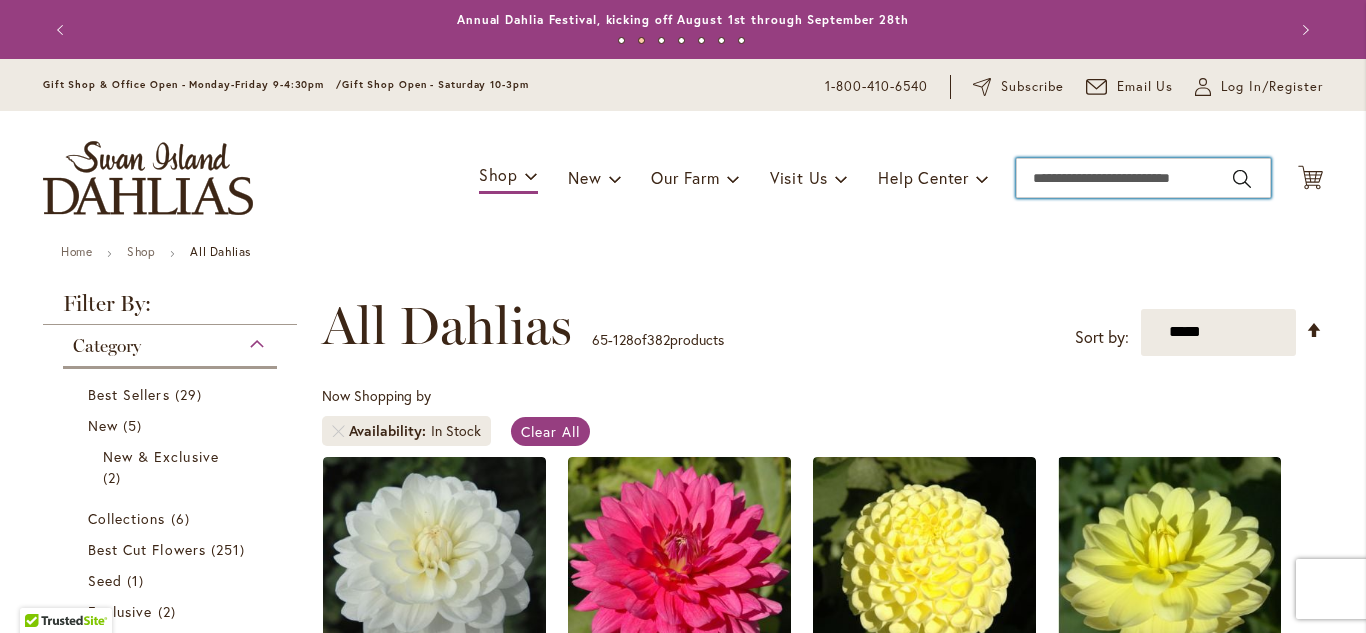 click on "Search" at bounding box center [1143, 178] 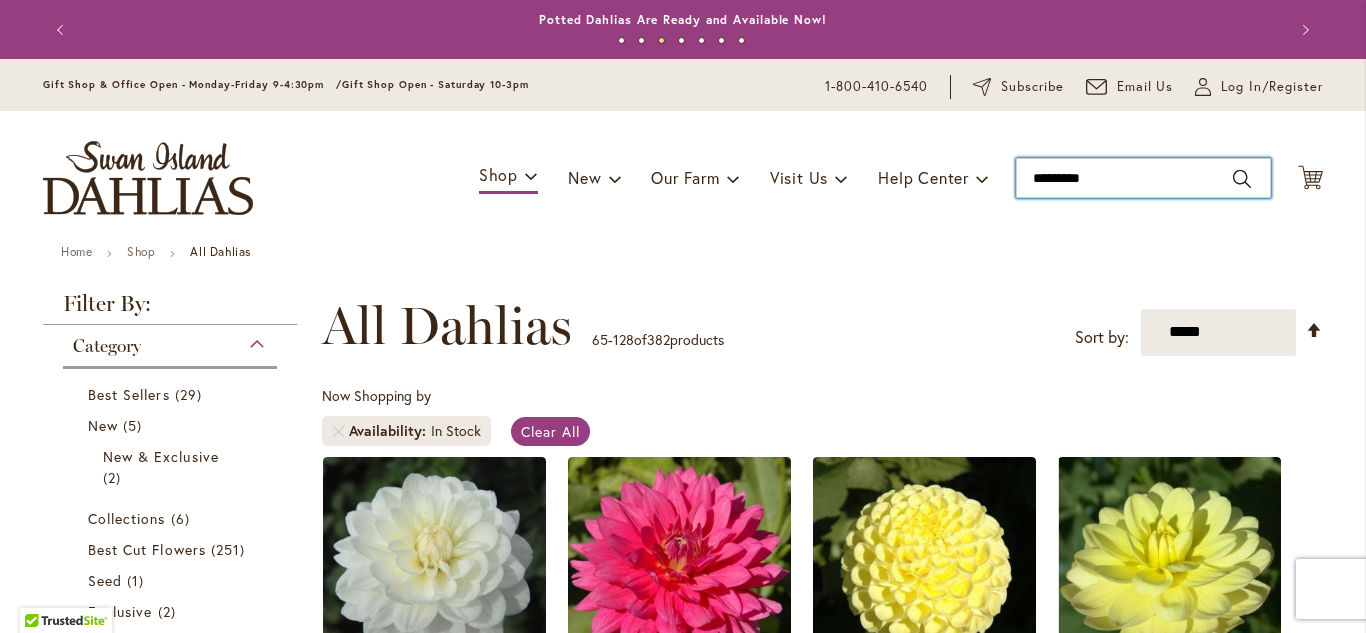 type on "**********" 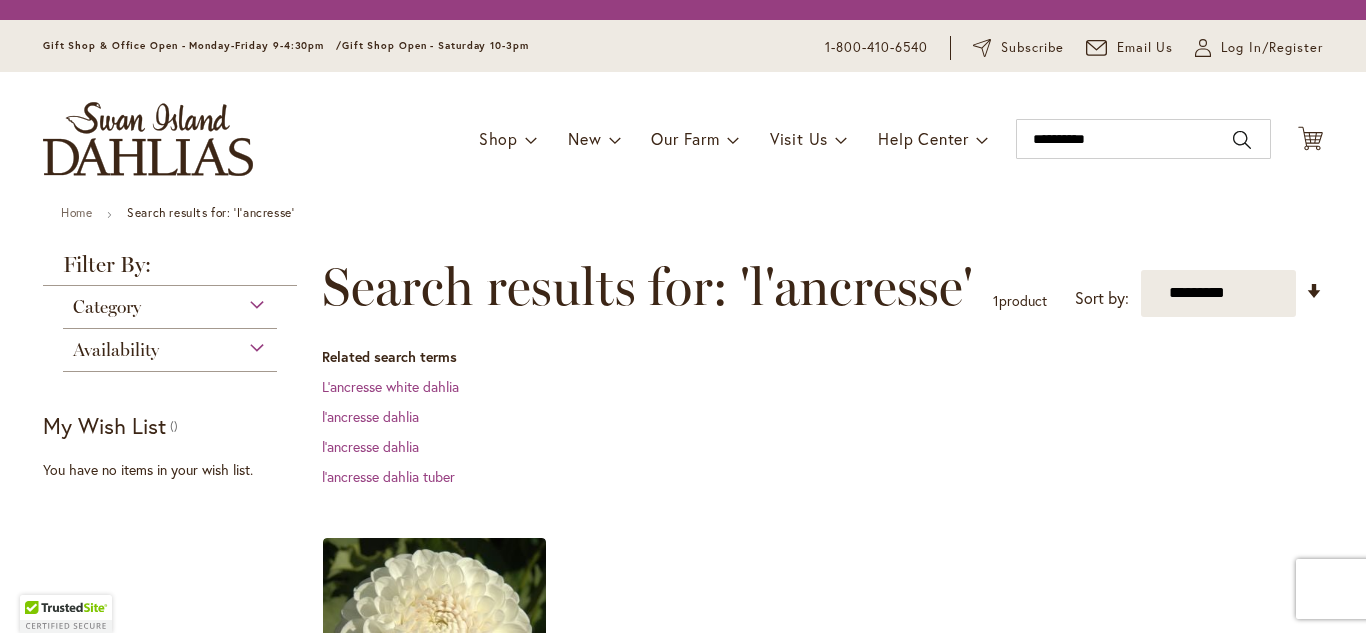 scroll, scrollTop: 0, scrollLeft: 0, axis: both 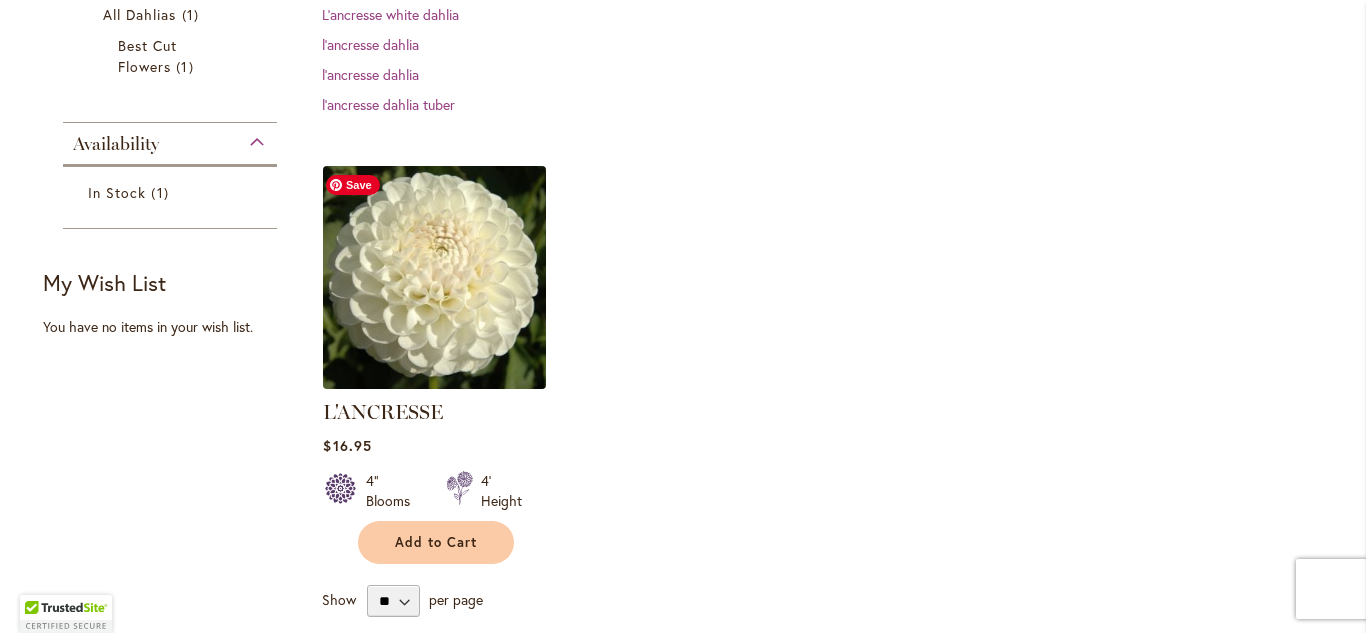 click at bounding box center (435, 277) 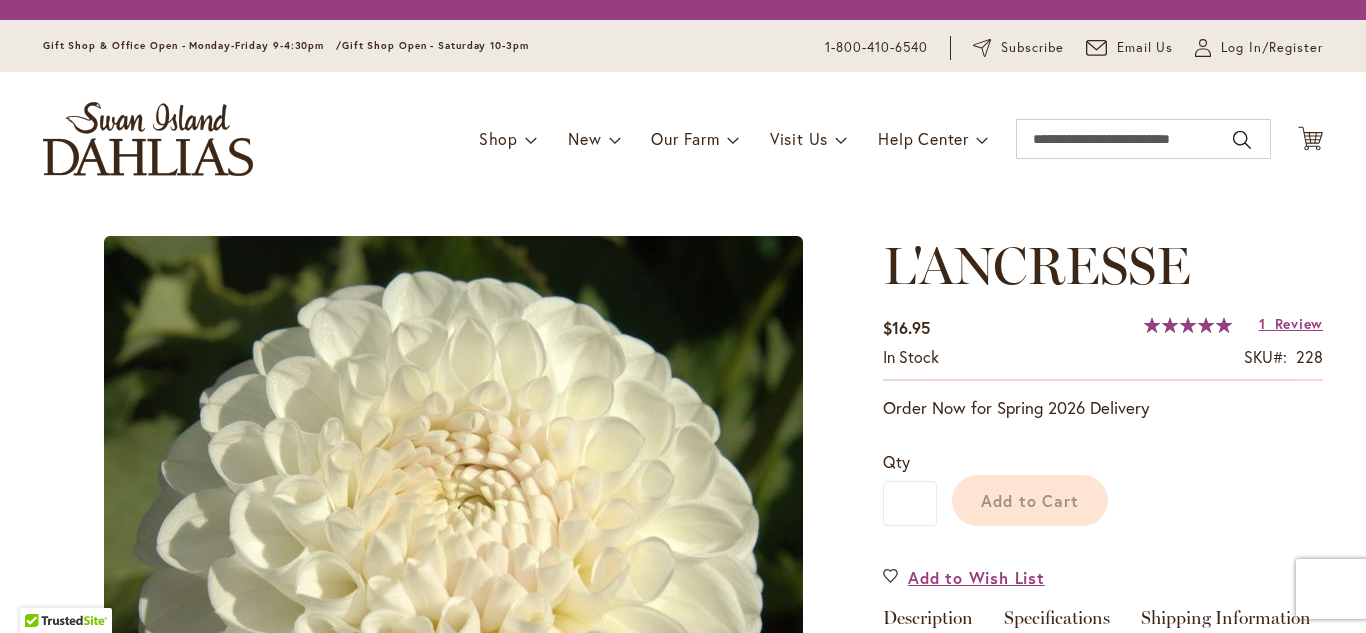 scroll, scrollTop: 0, scrollLeft: 0, axis: both 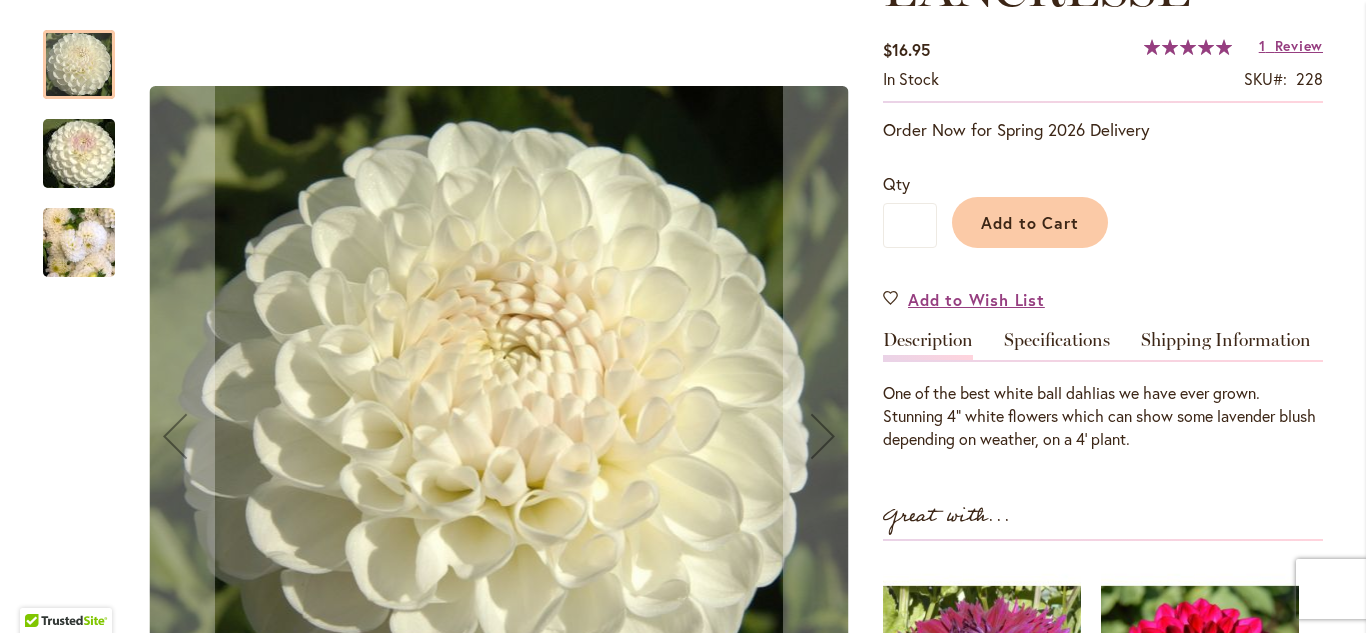 click at bounding box center (79, 243) 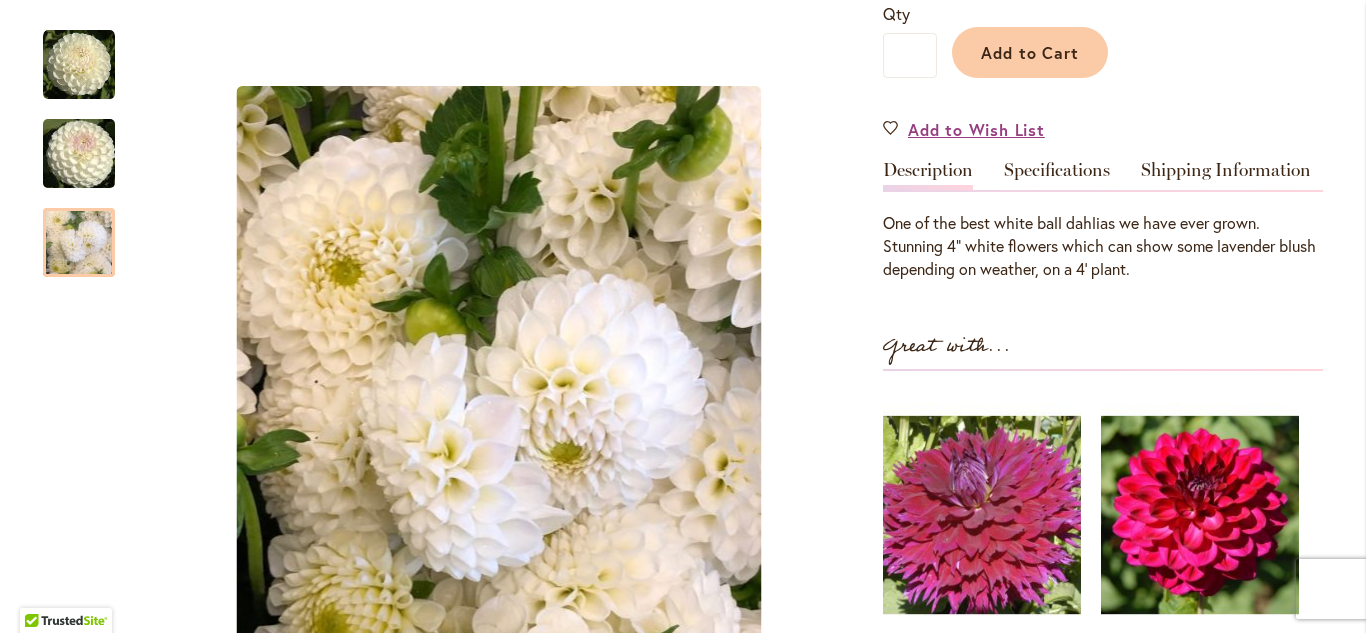 scroll, scrollTop: 227, scrollLeft: 0, axis: vertical 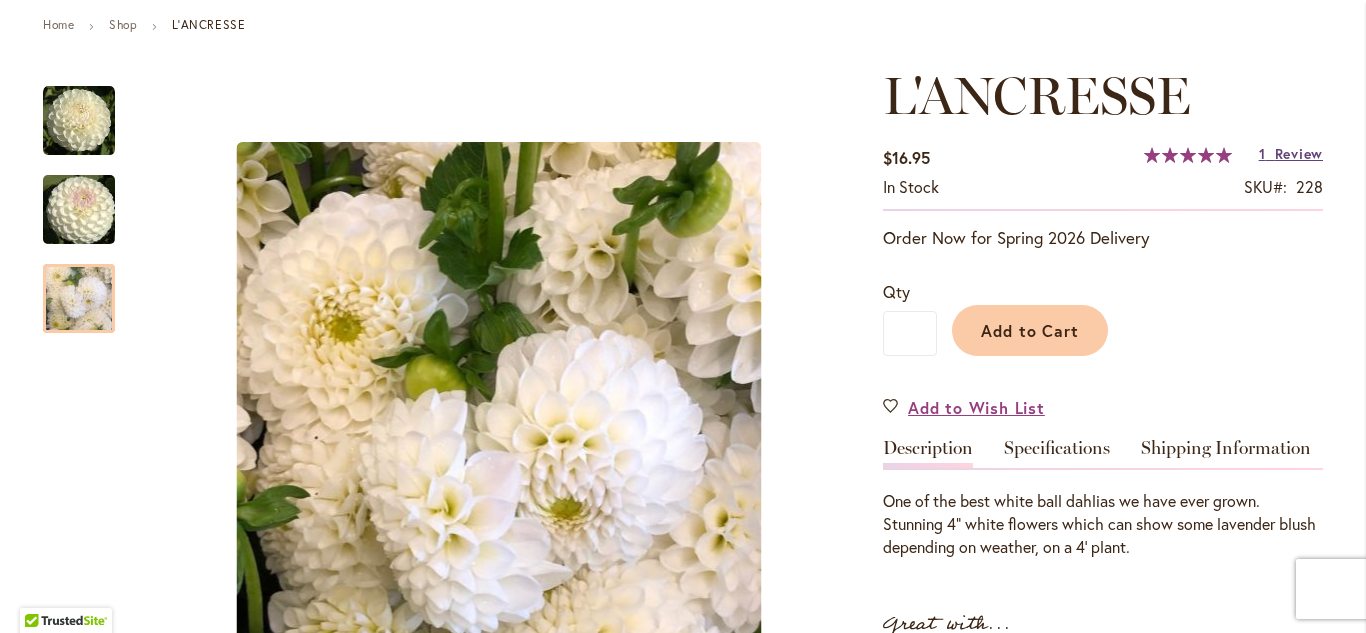 click on "Review" at bounding box center (1299, 153) 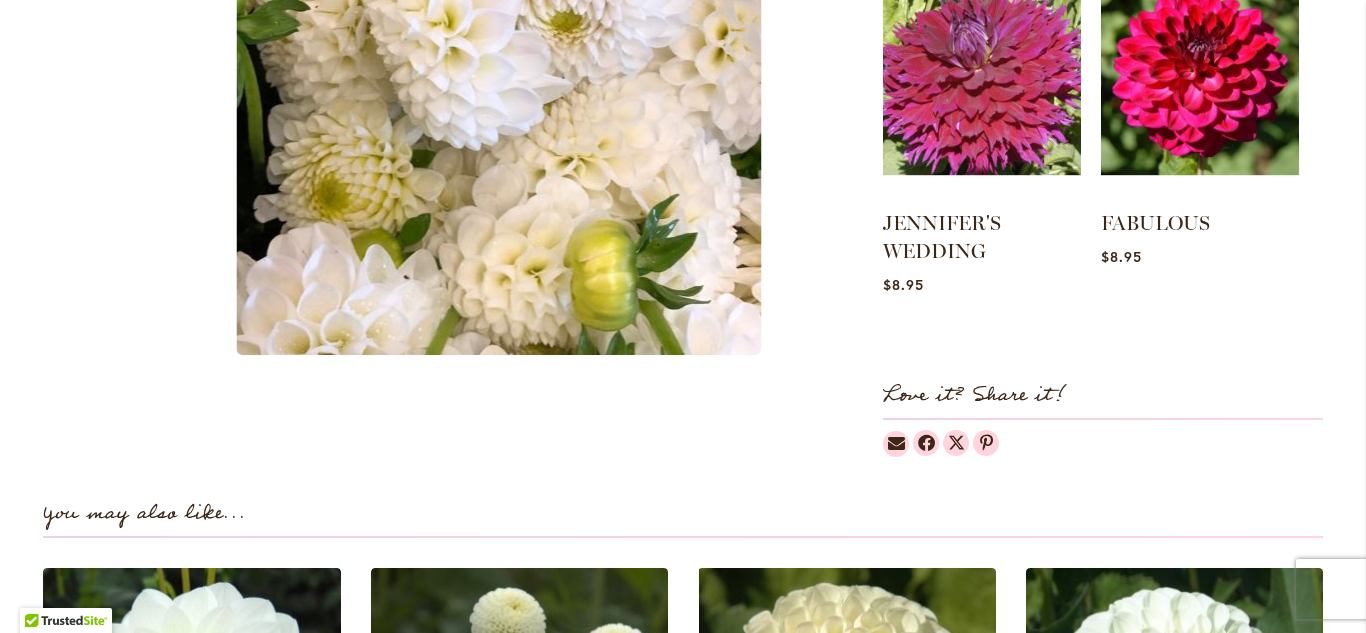 scroll, scrollTop: 454, scrollLeft: 0, axis: vertical 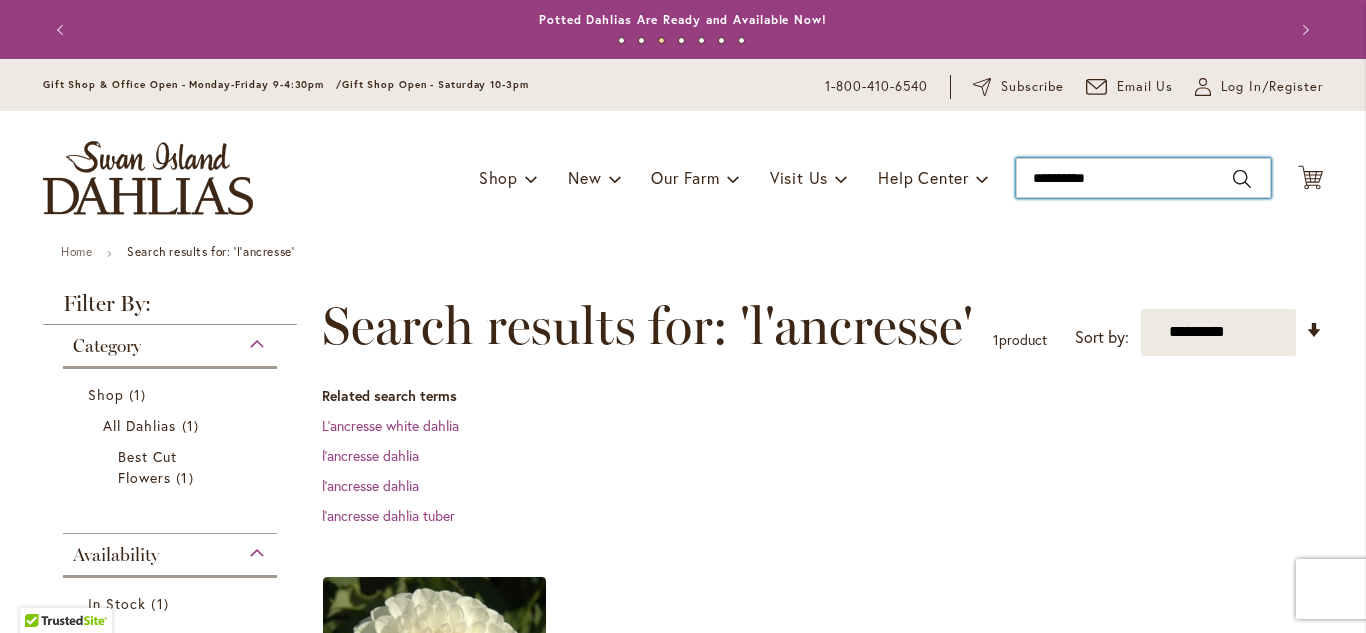 drag, startPoint x: 1116, startPoint y: 176, endPoint x: 986, endPoint y: 196, distance: 131.52946 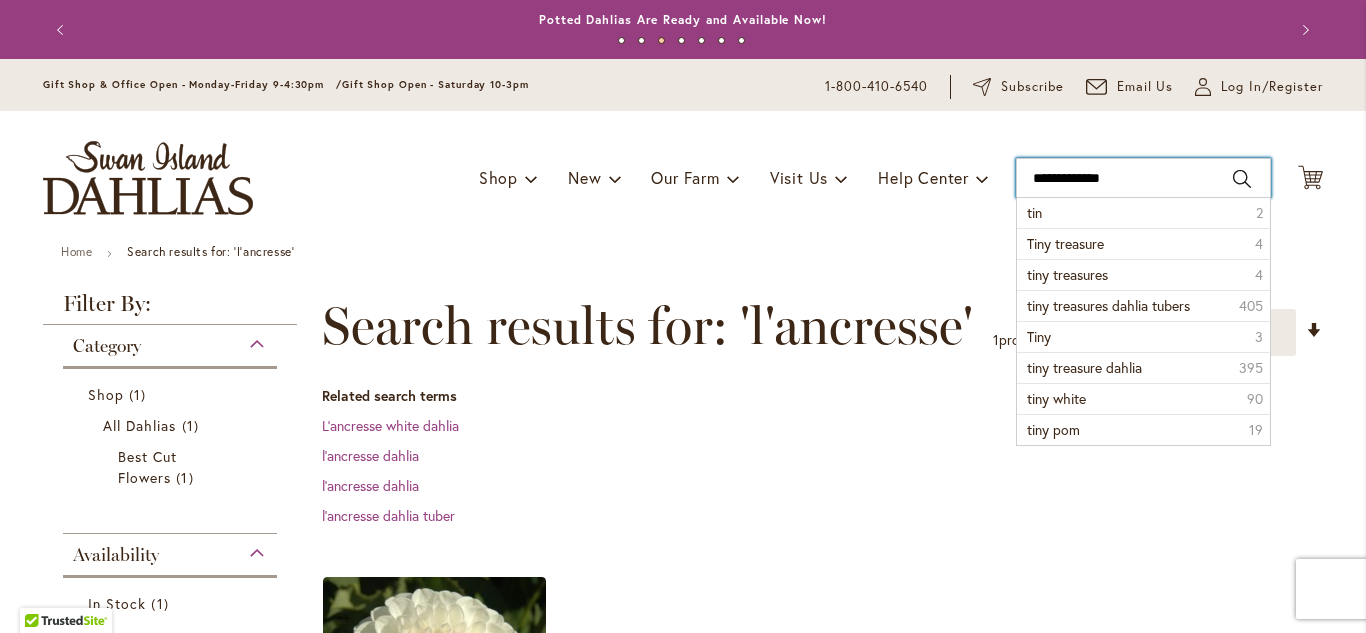 type on "**********" 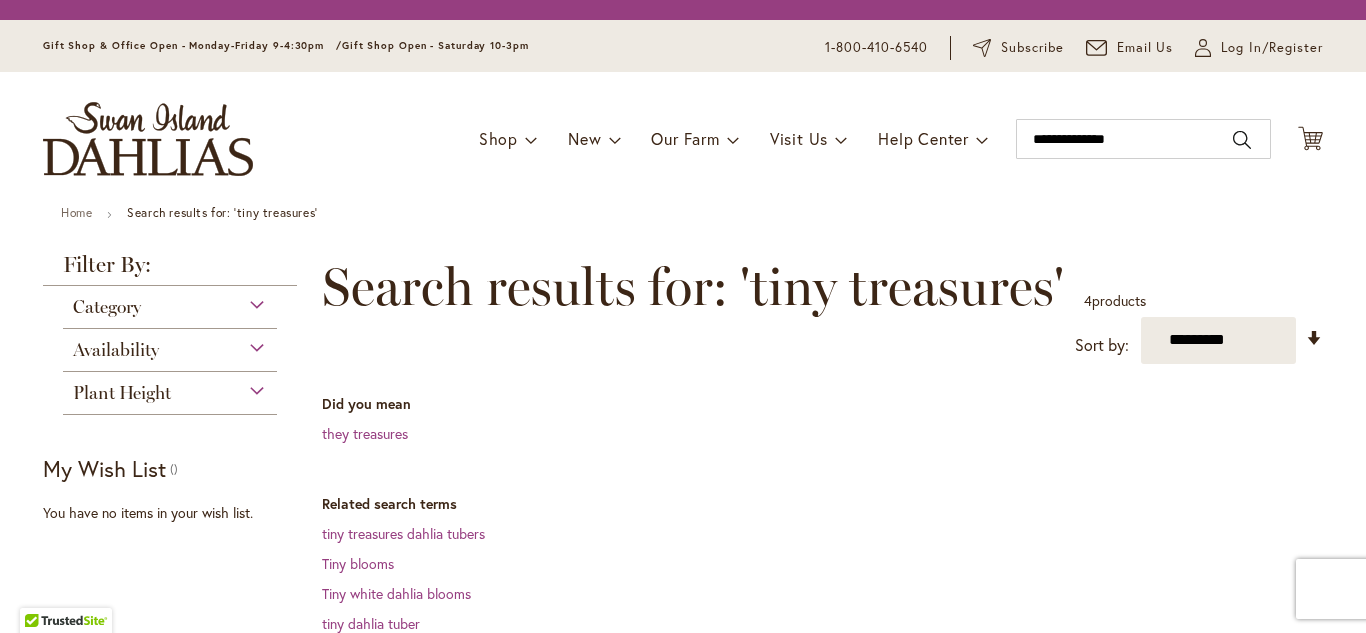 scroll, scrollTop: 0, scrollLeft: 0, axis: both 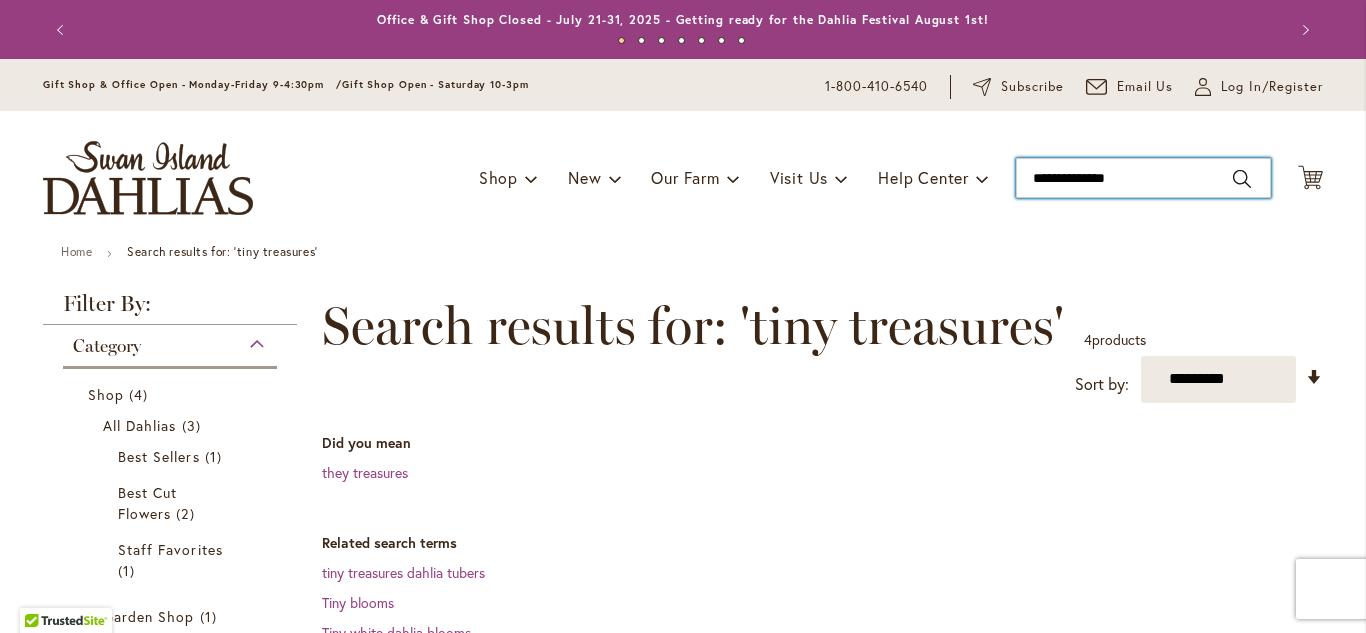click on "**********" at bounding box center (1143, 178) 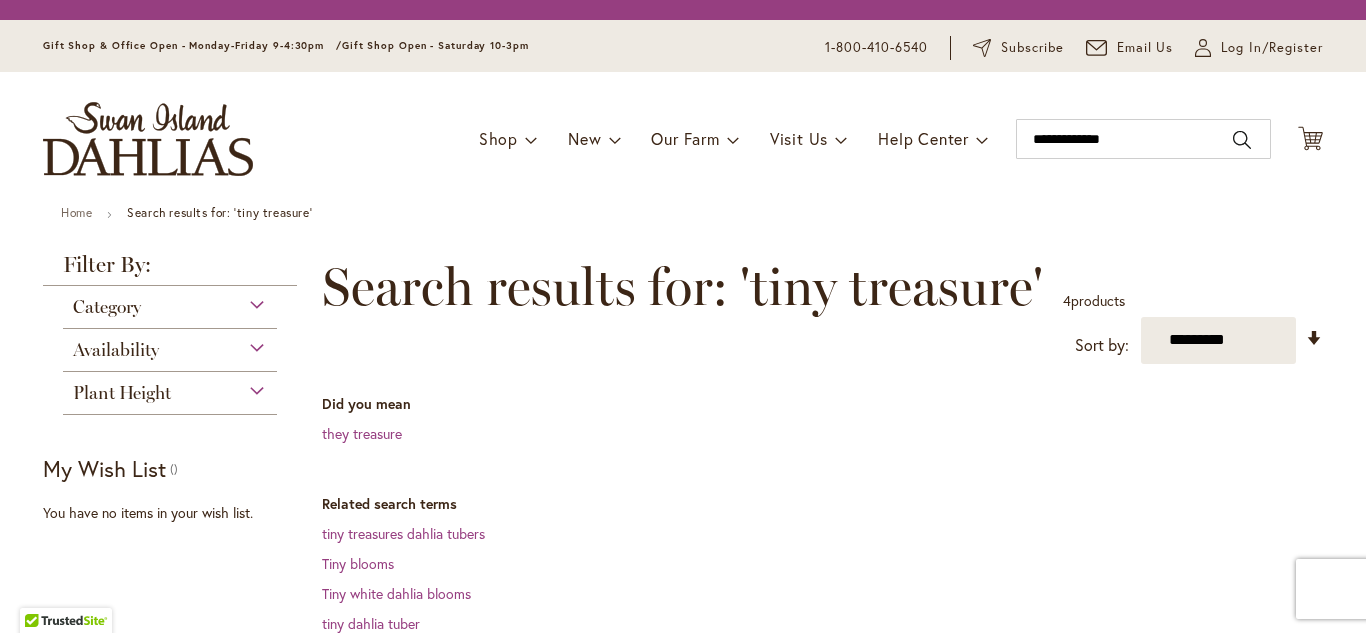 scroll, scrollTop: 0, scrollLeft: 0, axis: both 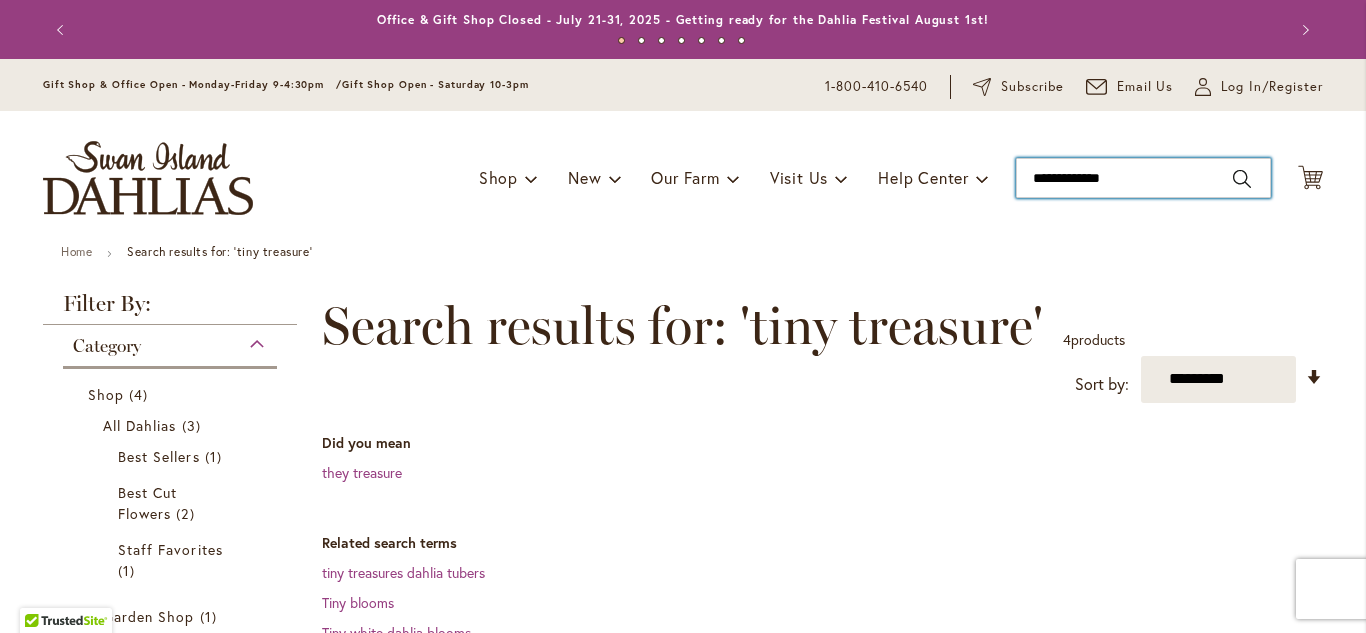 drag, startPoint x: 1165, startPoint y: 166, endPoint x: 981, endPoint y: 187, distance: 185.19449 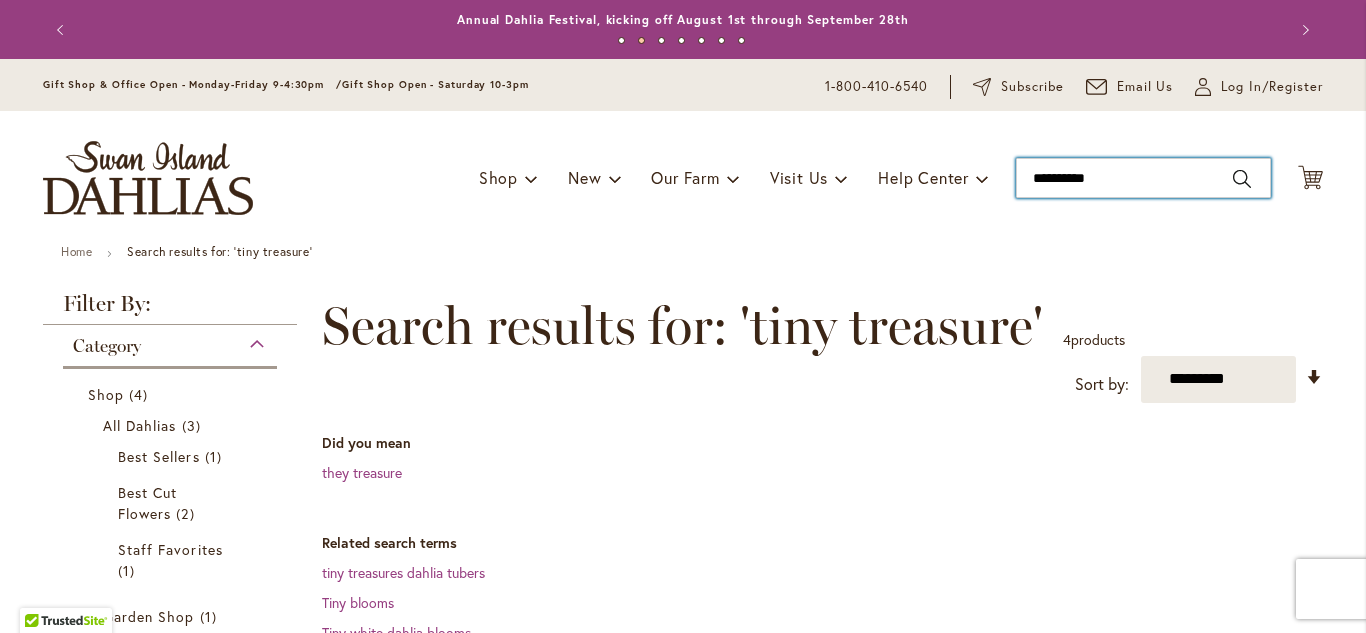 type on "**********" 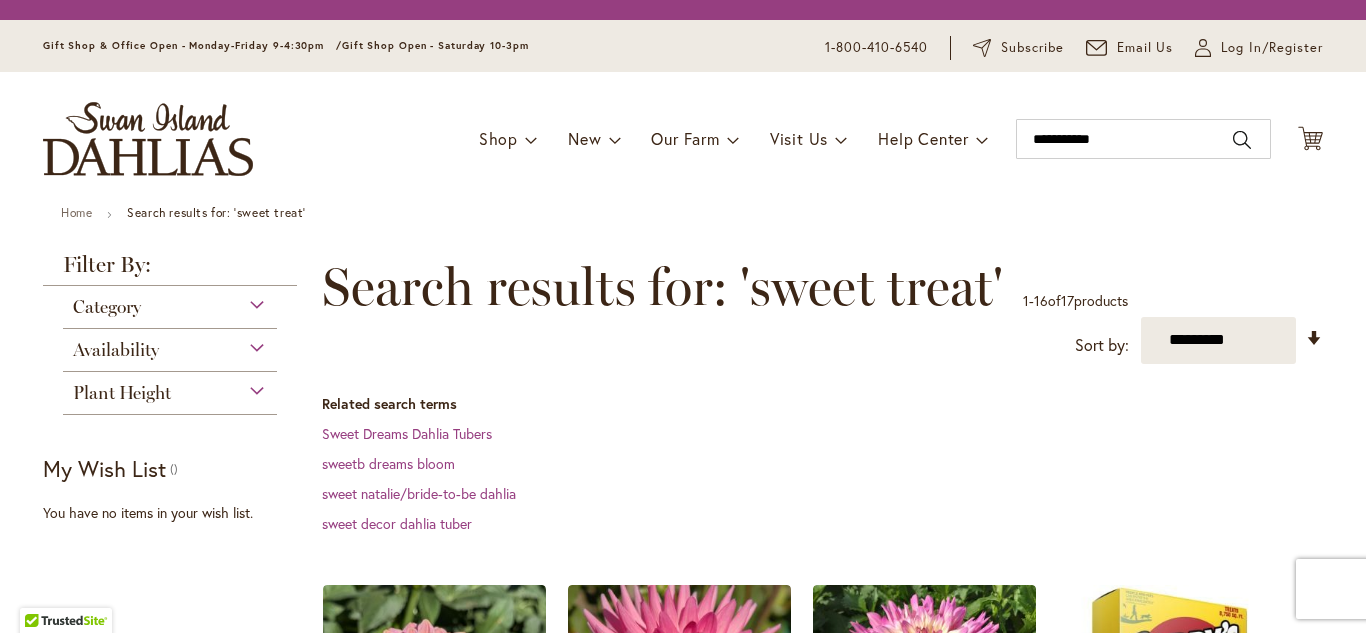 scroll, scrollTop: 0, scrollLeft: 0, axis: both 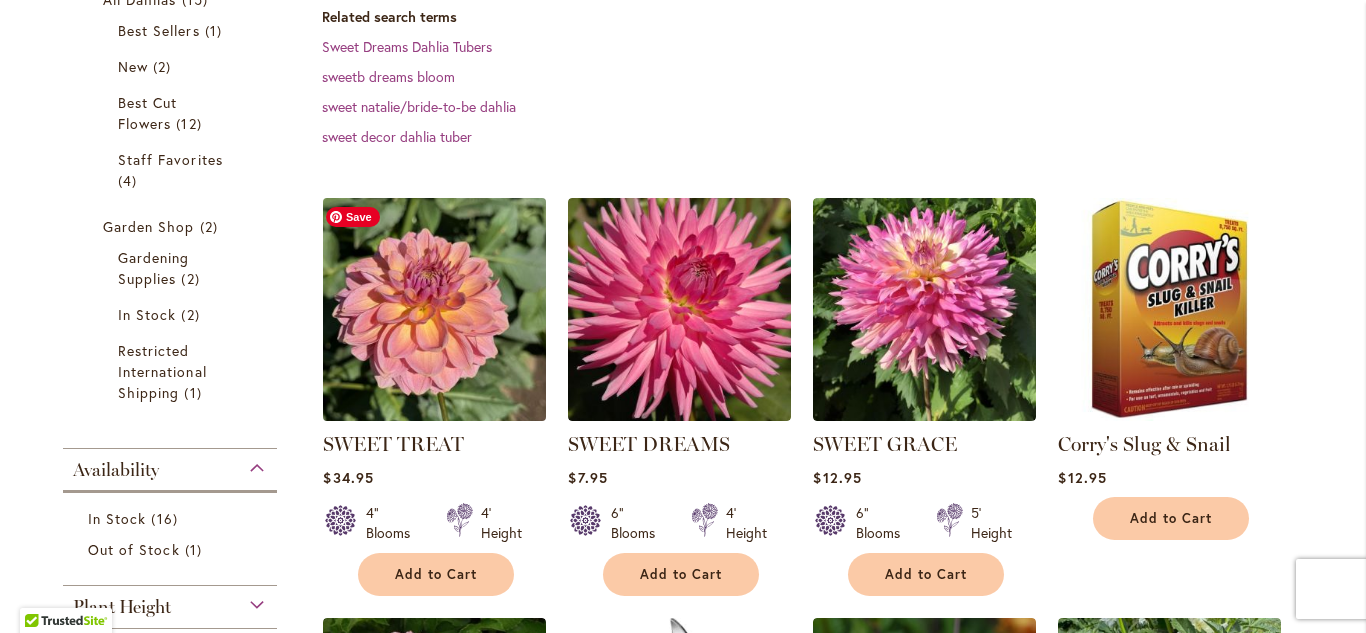 click at bounding box center (435, 309) 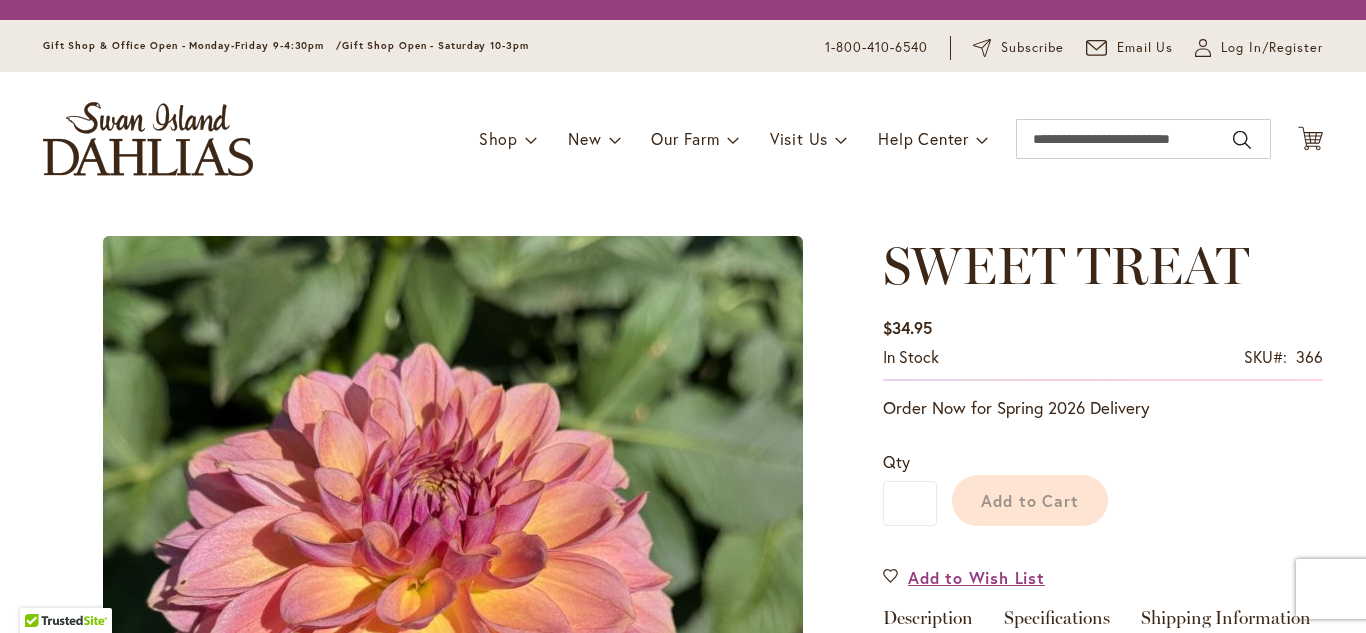 scroll, scrollTop: 0, scrollLeft: 0, axis: both 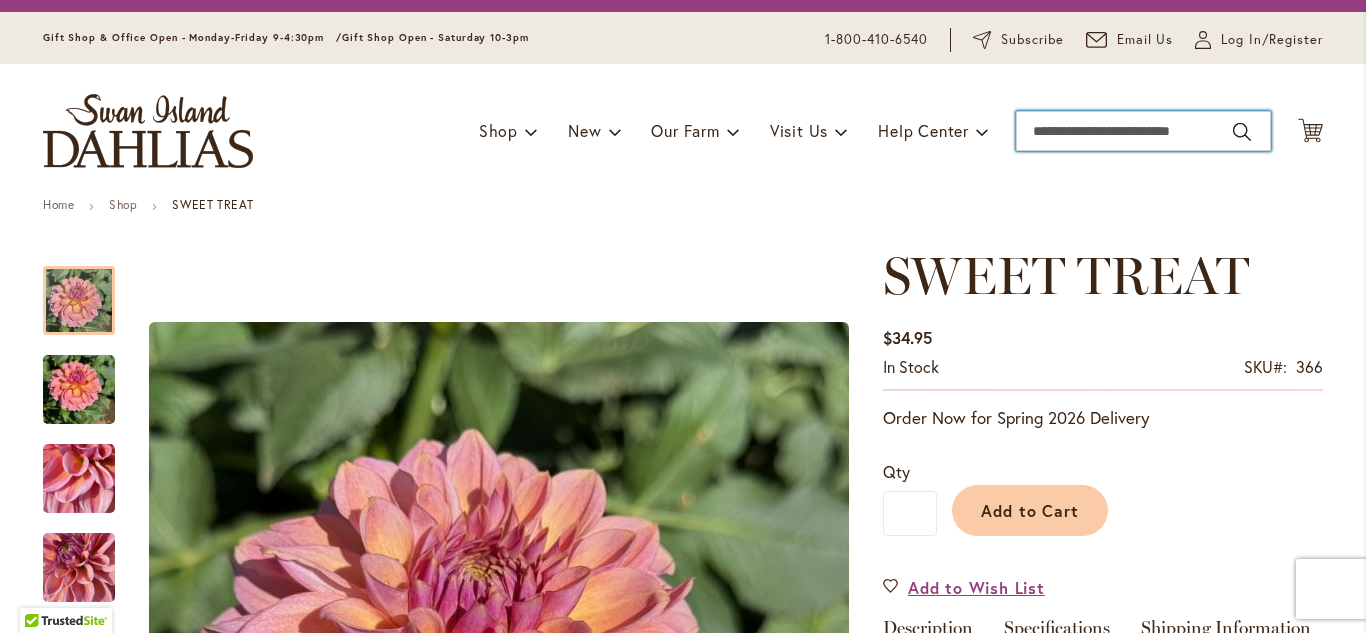 click on "Search" at bounding box center (1143, 131) 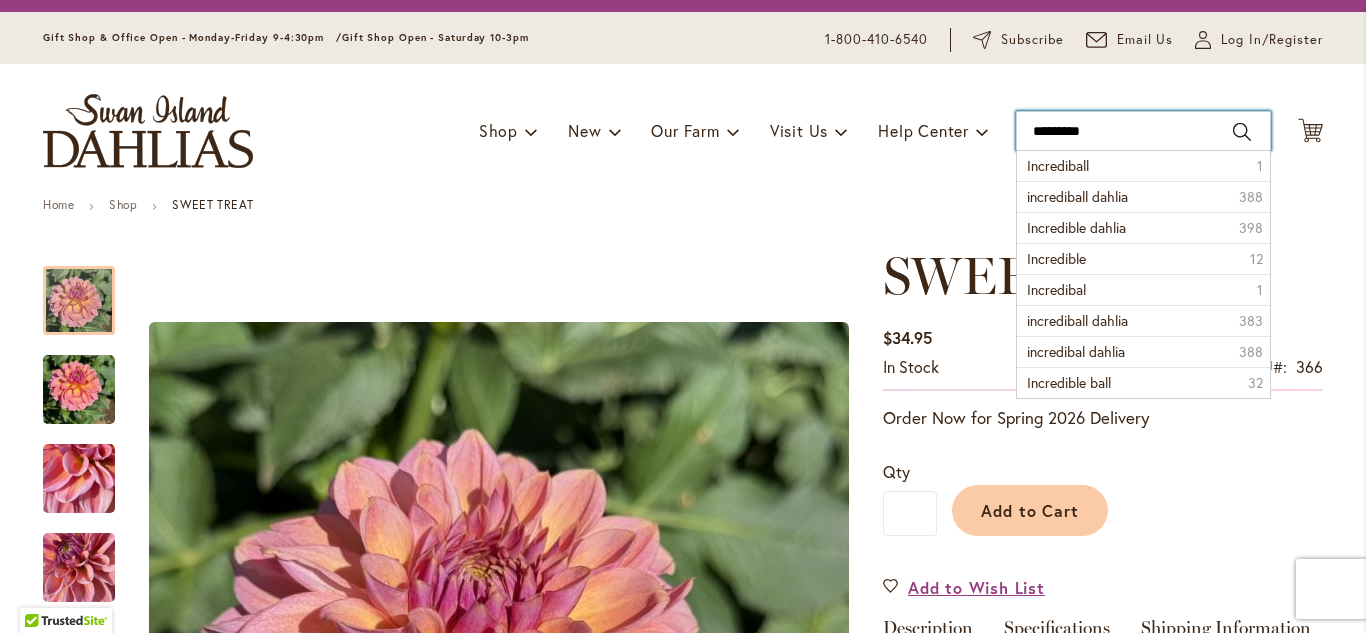 type on "**********" 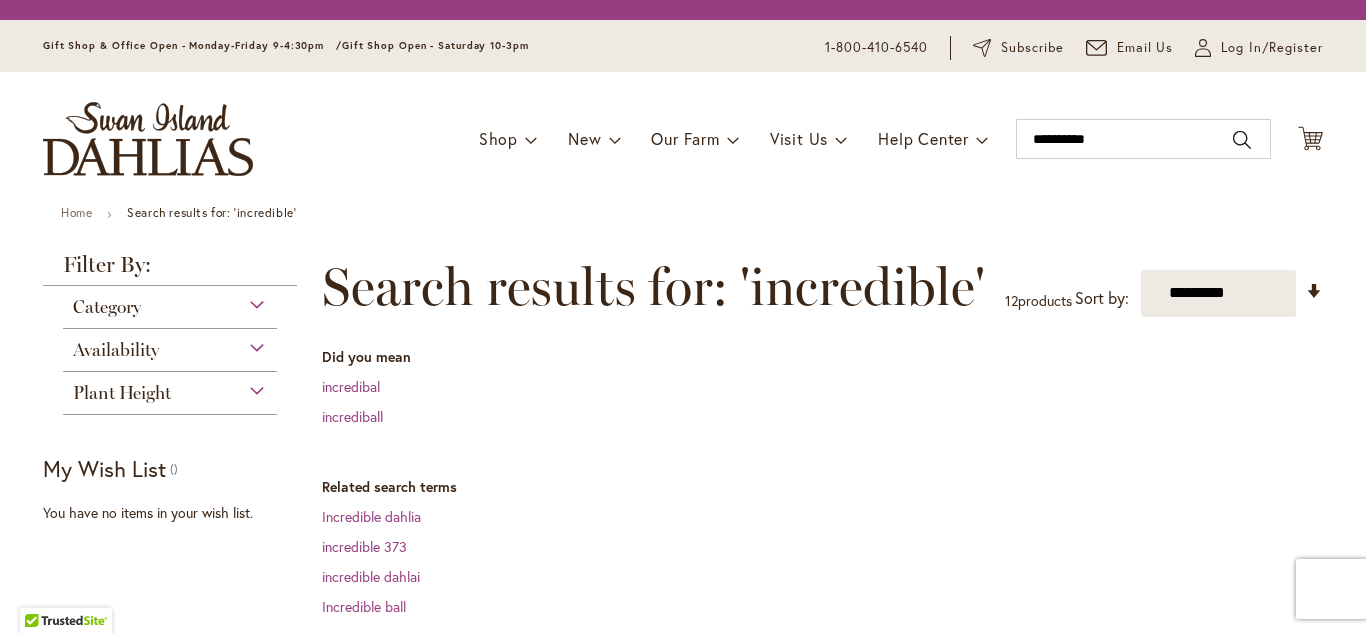 scroll, scrollTop: 0, scrollLeft: 0, axis: both 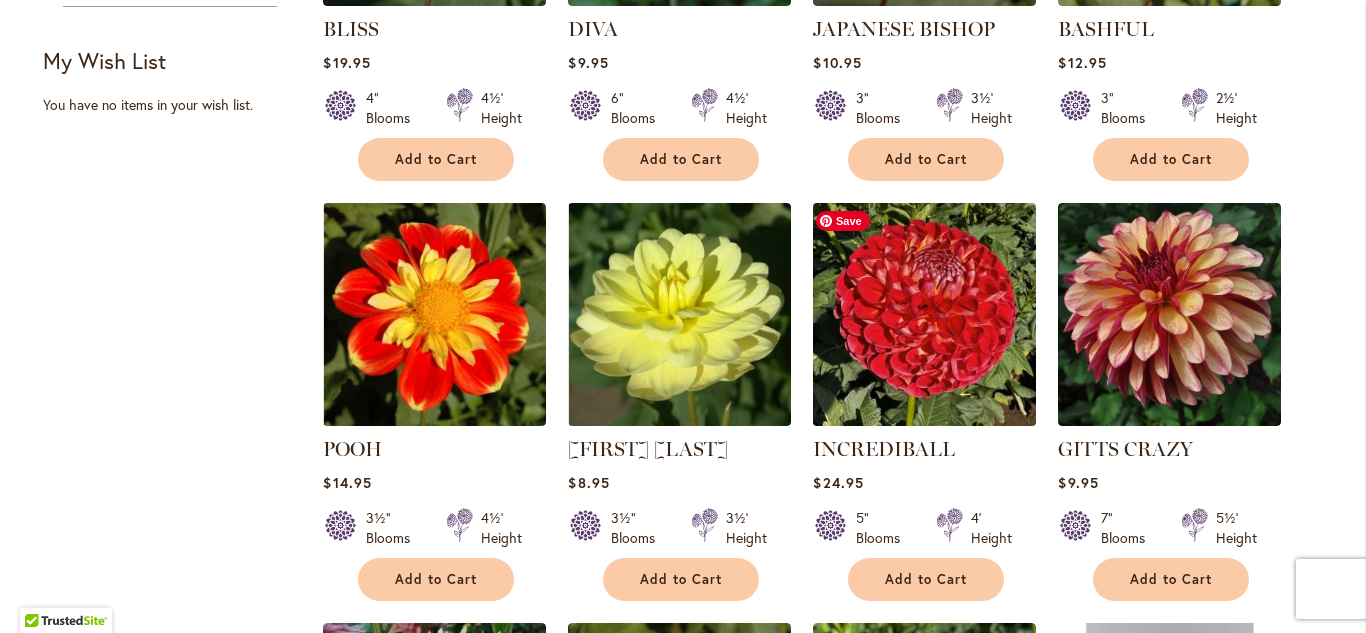 click at bounding box center (925, 314) 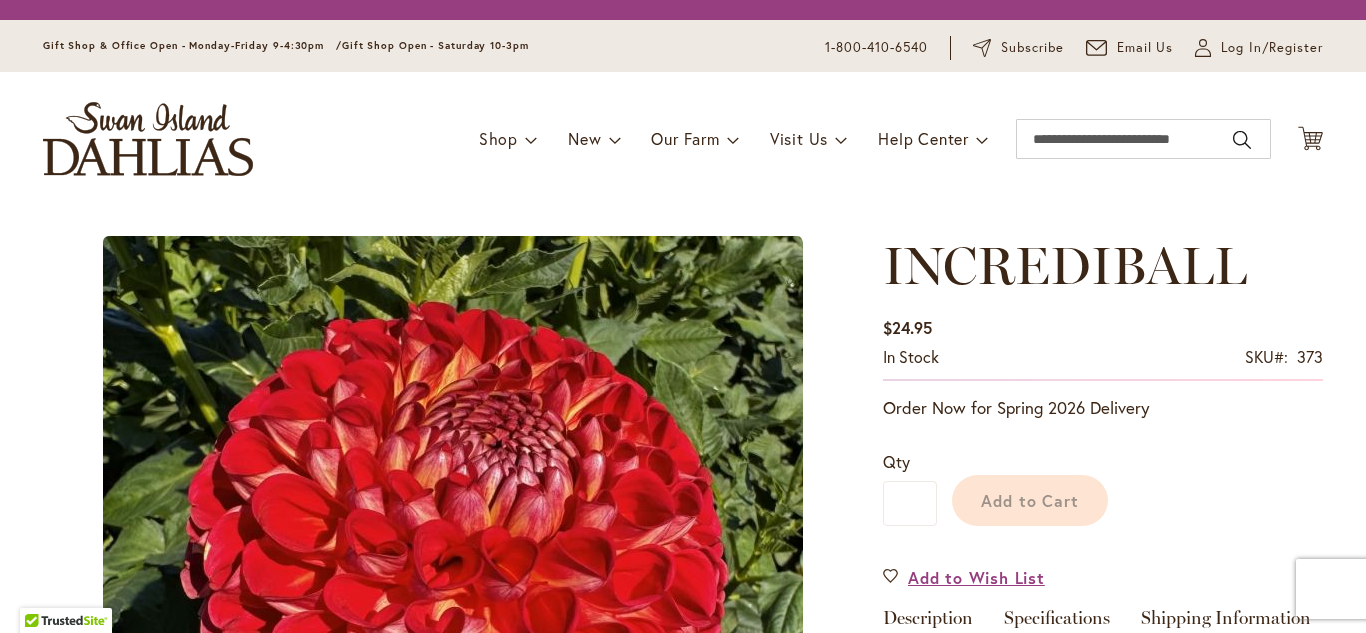 scroll, scrollTop: 0, scrollLeft: 0, axis: both 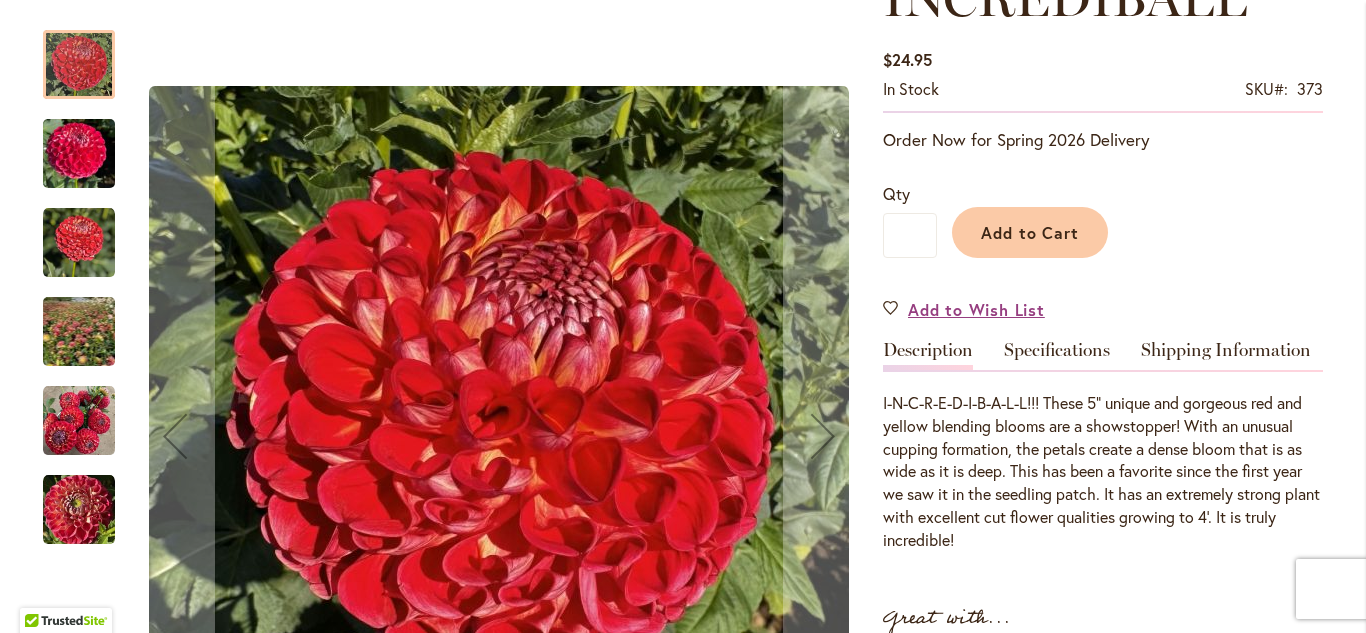 click at bounding box center [79, 421] 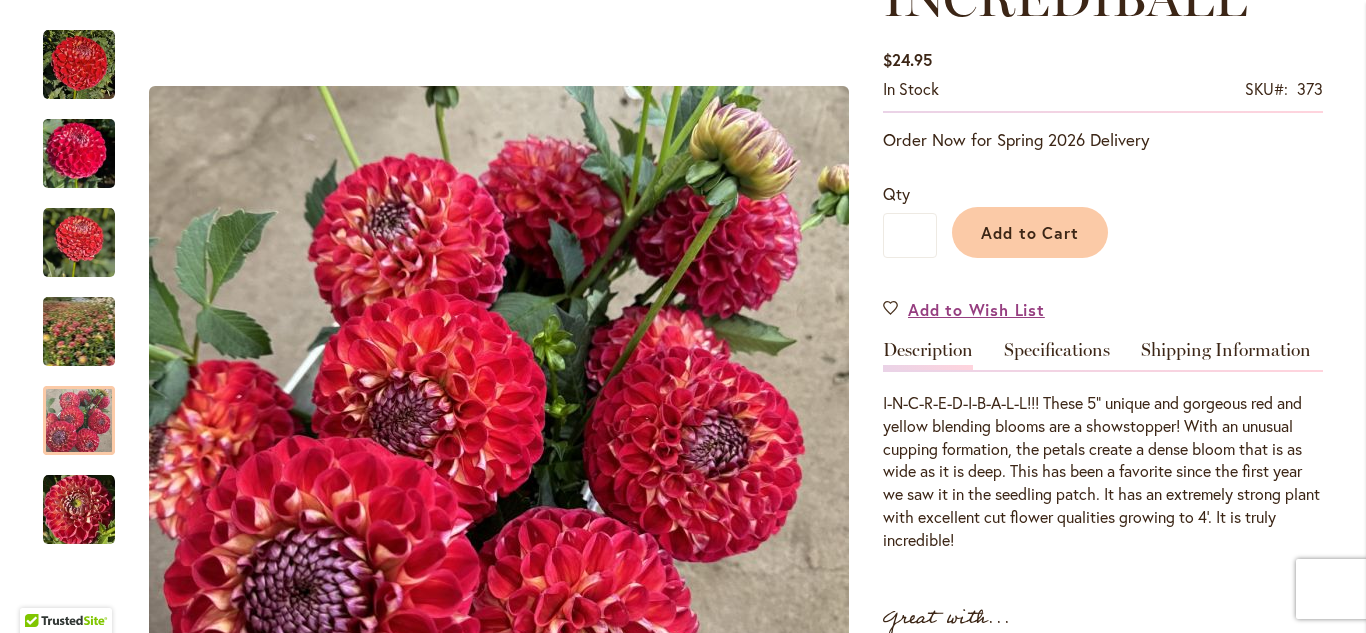 scroll, scrollTop: 0, scrollLeft: 0, axis: both 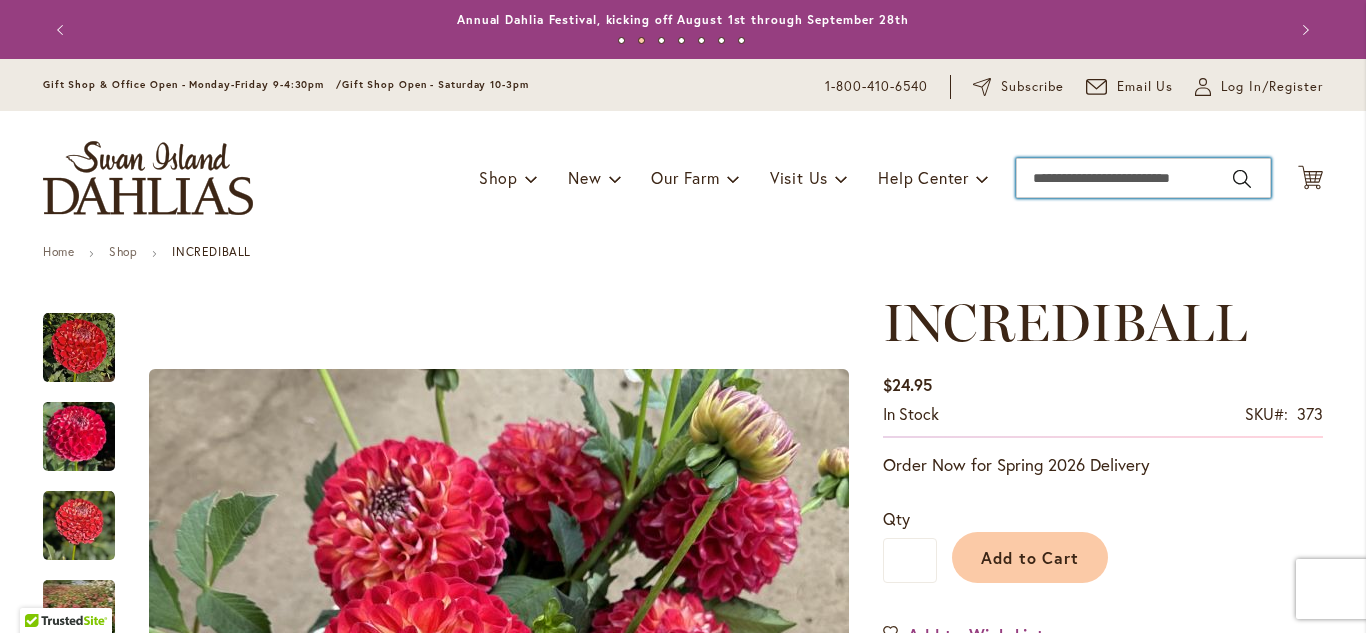 click on "Search" at bounding box center [1143, 178] 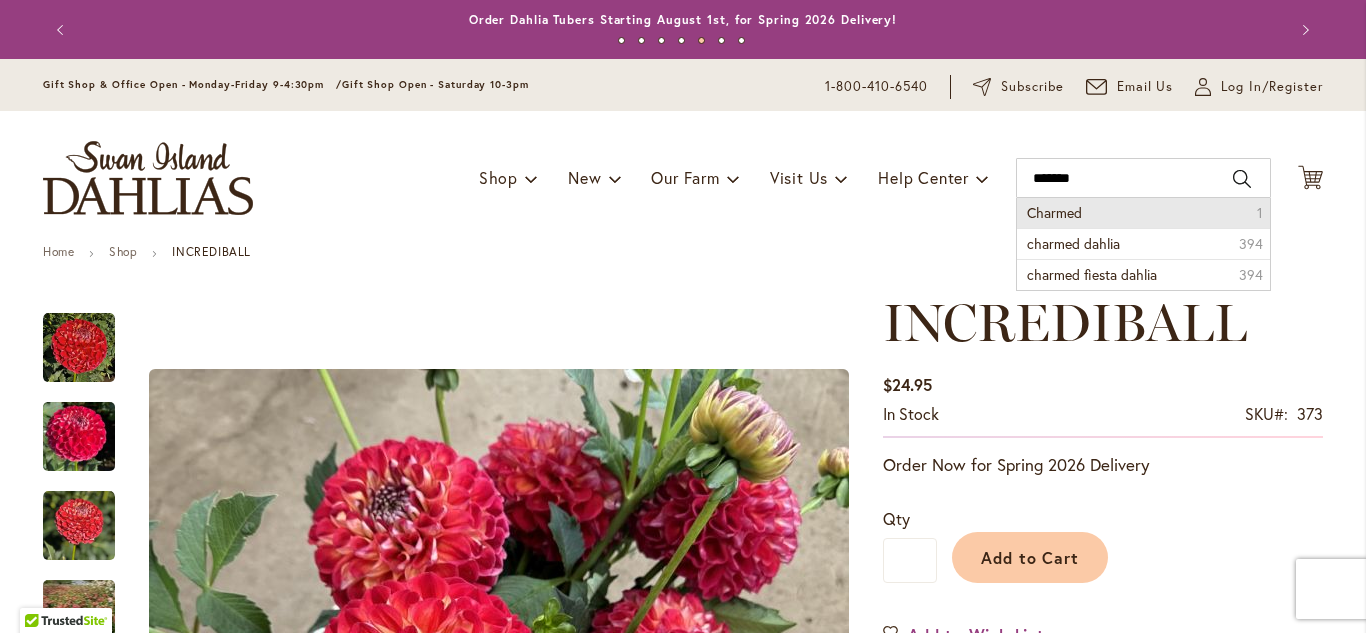 click on "Charmed 1" at bounding box center [1143, 213] 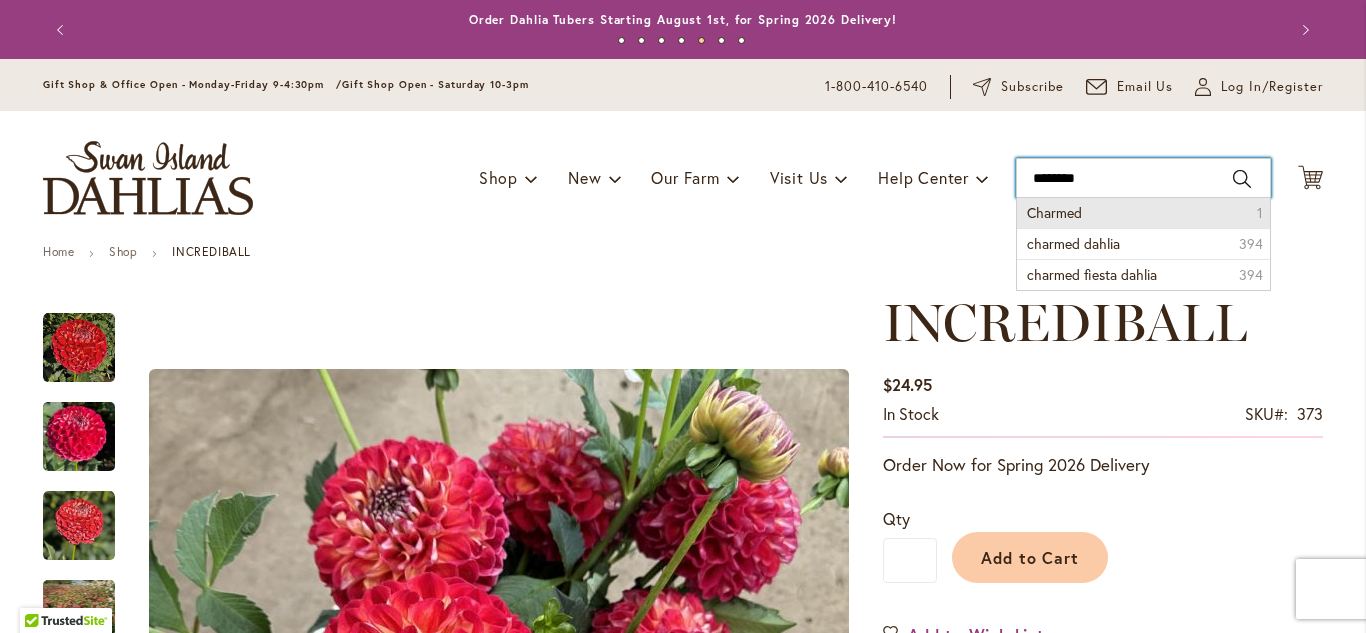 type on "*******" 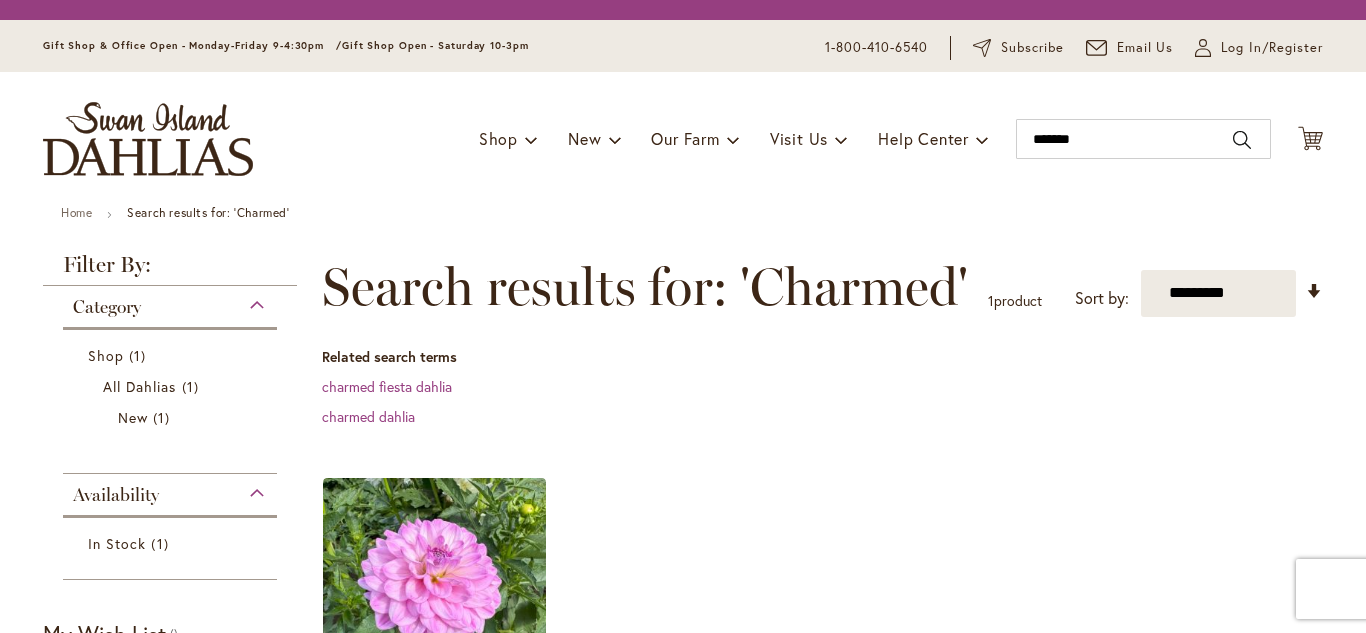 scroll, scrollTop: 0, scrollLeft: 0, axis: both 